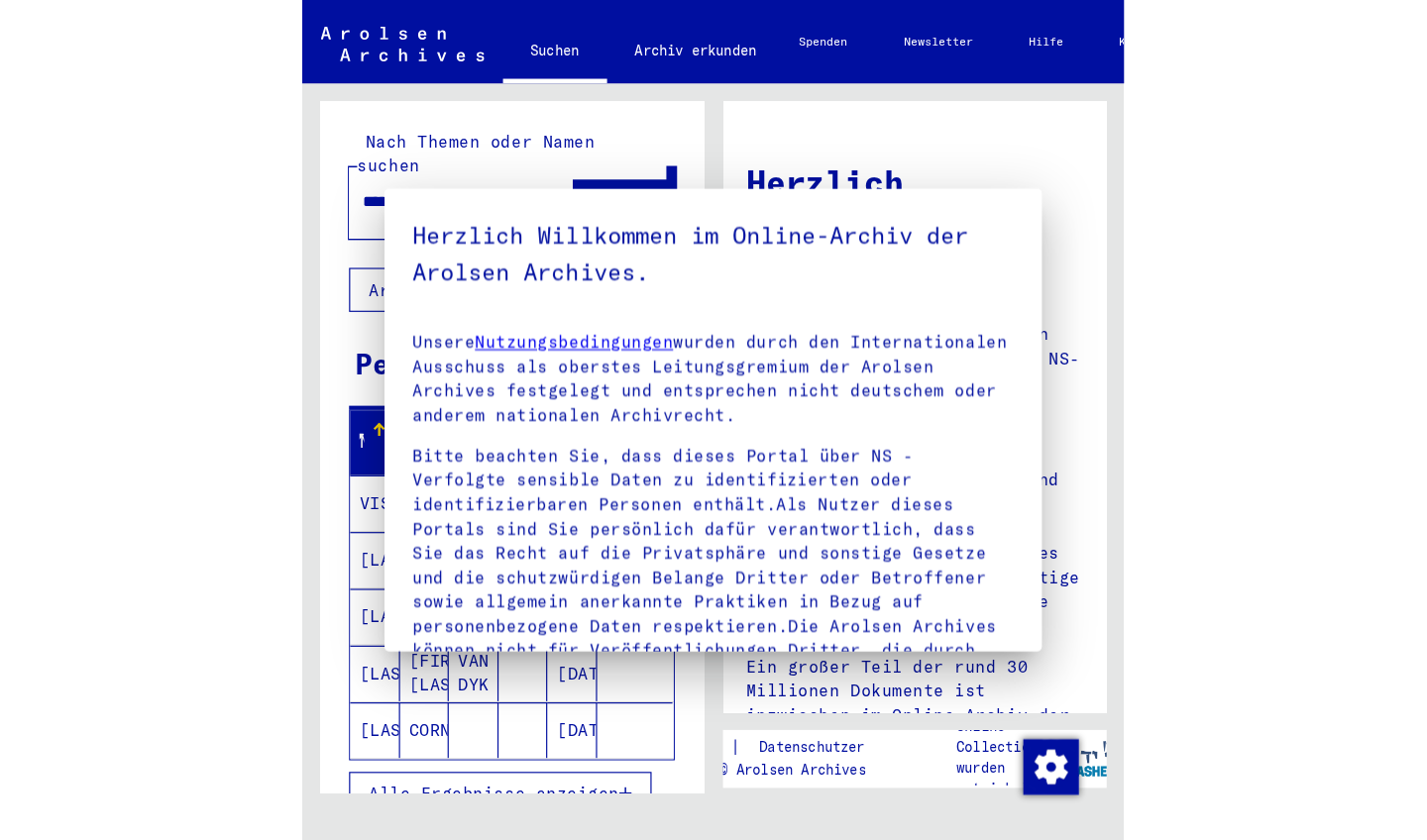 scroll, scrollTop: 0, scrollLeft: 0, axis: both 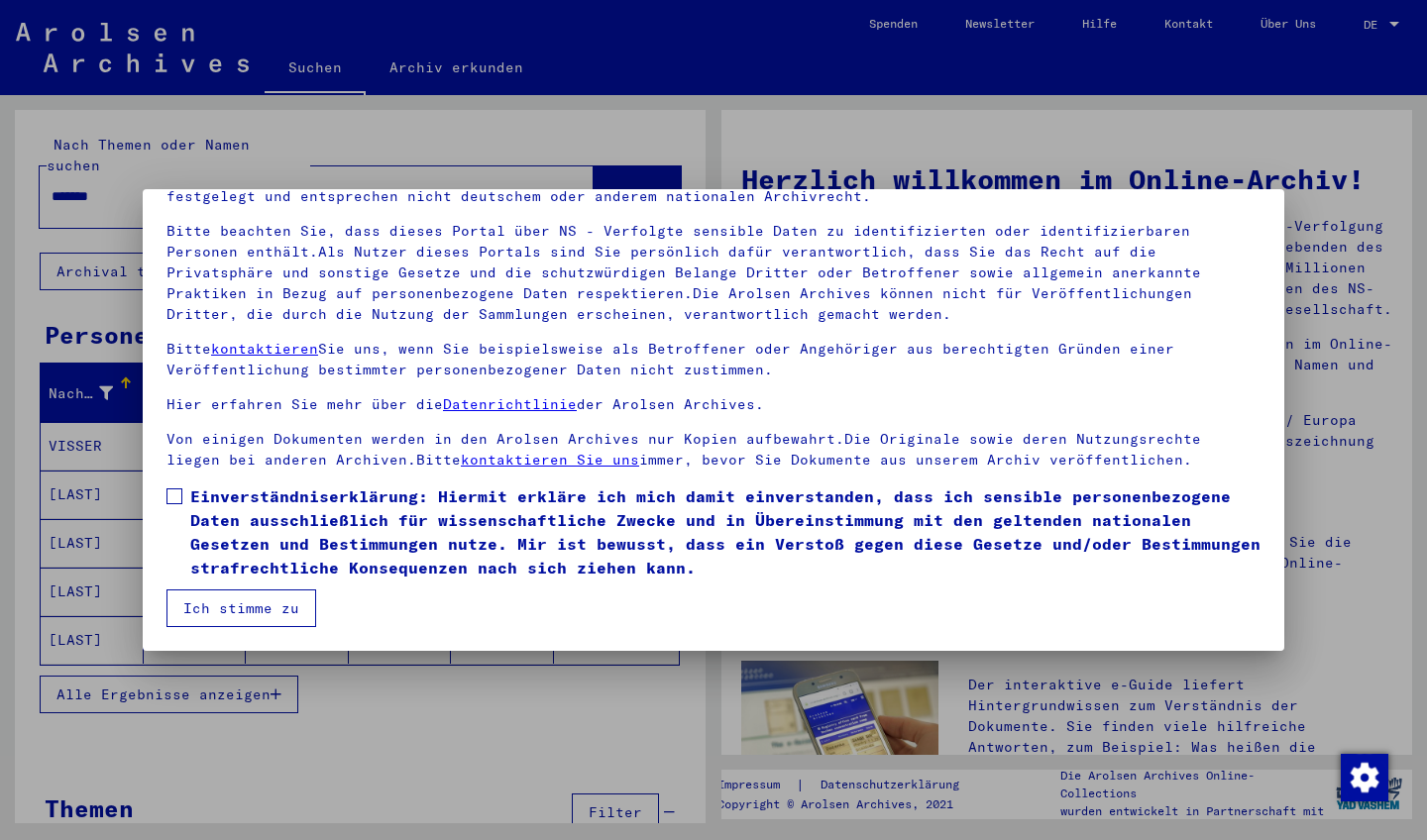 click at bounding box center (174, 496) 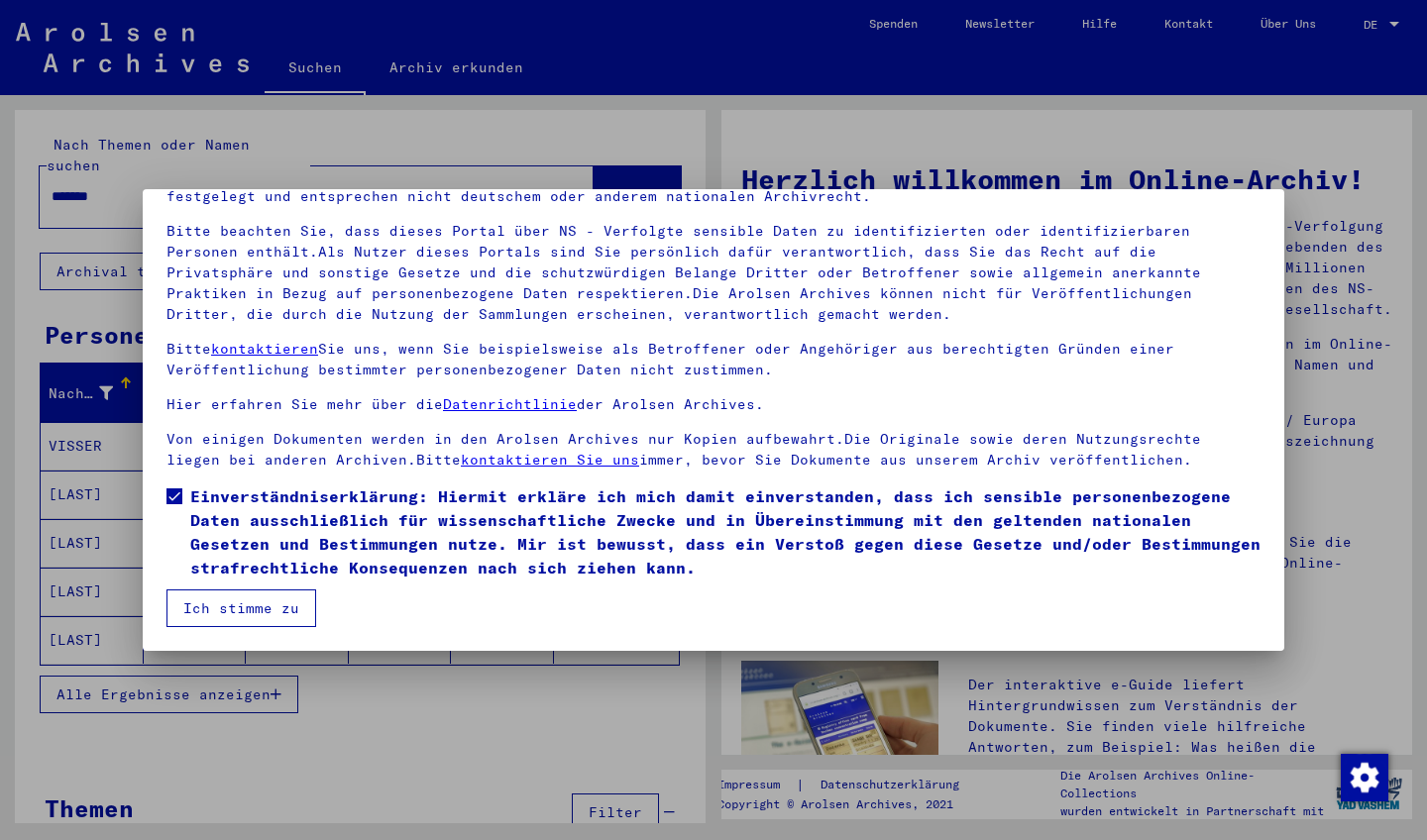 click on "Ich stimme zu" at bounding box center (241, 608) 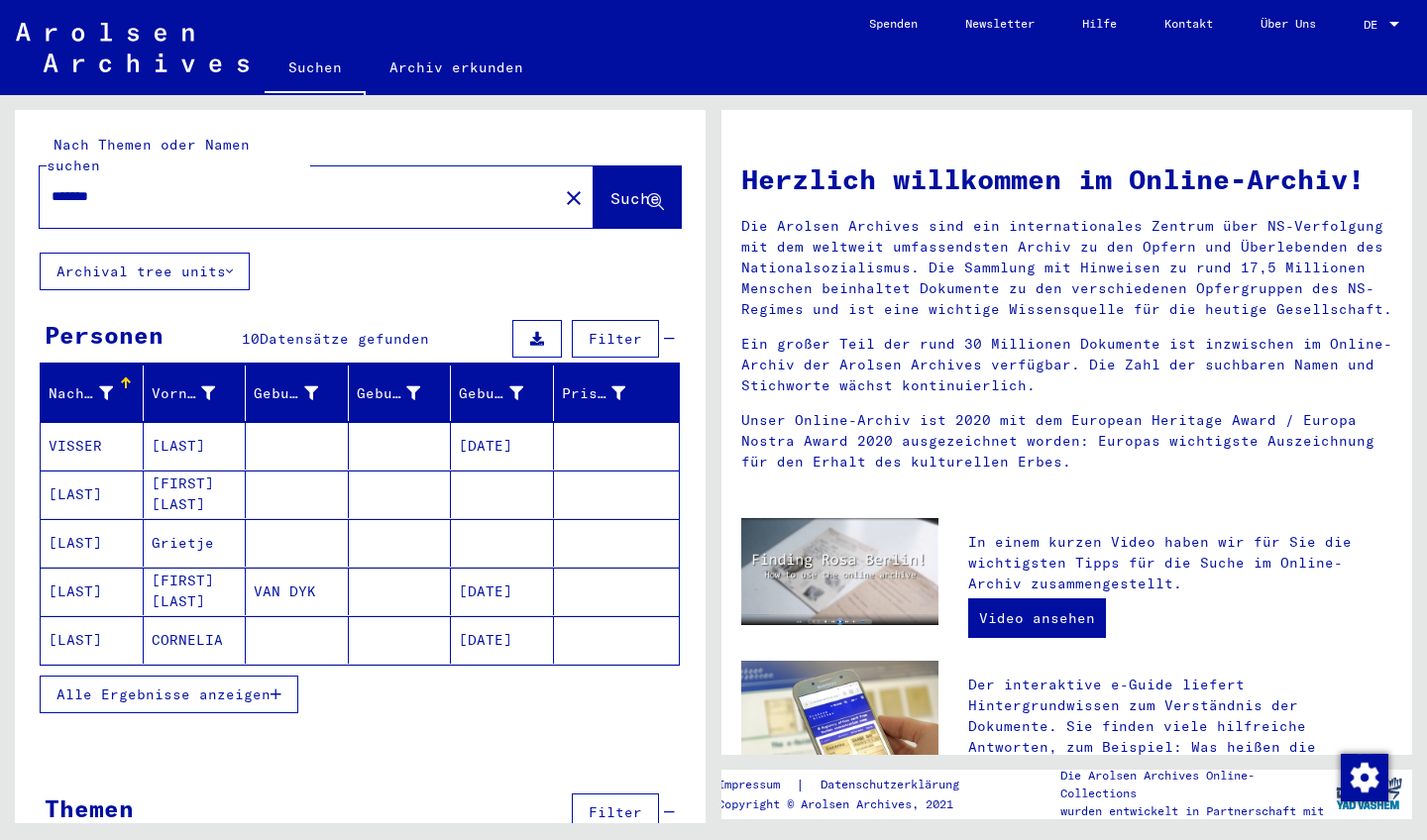 click on "*******" at bounding box center [292, 196] 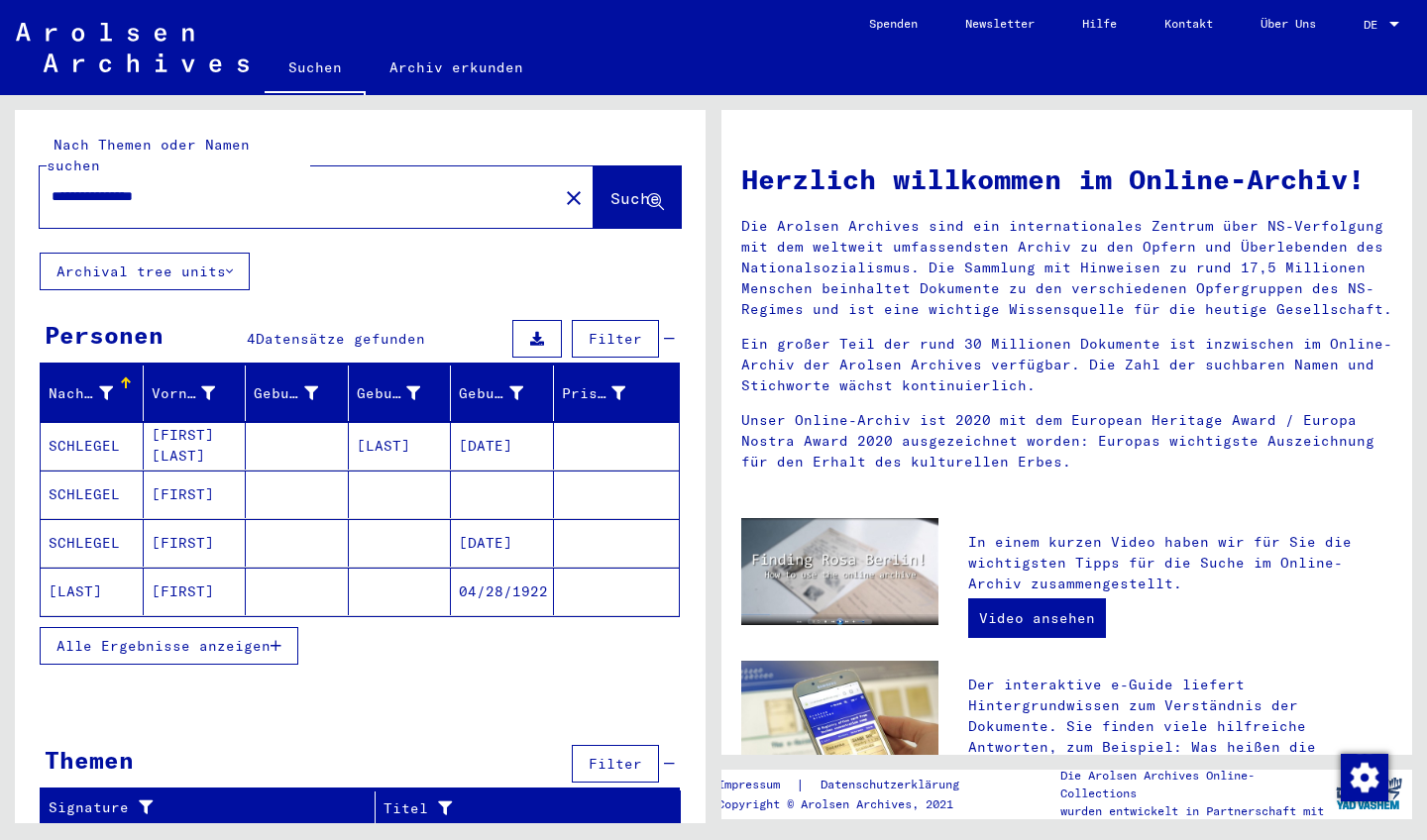 click on "SCHLEGEL" at bounding box center [92, 494] 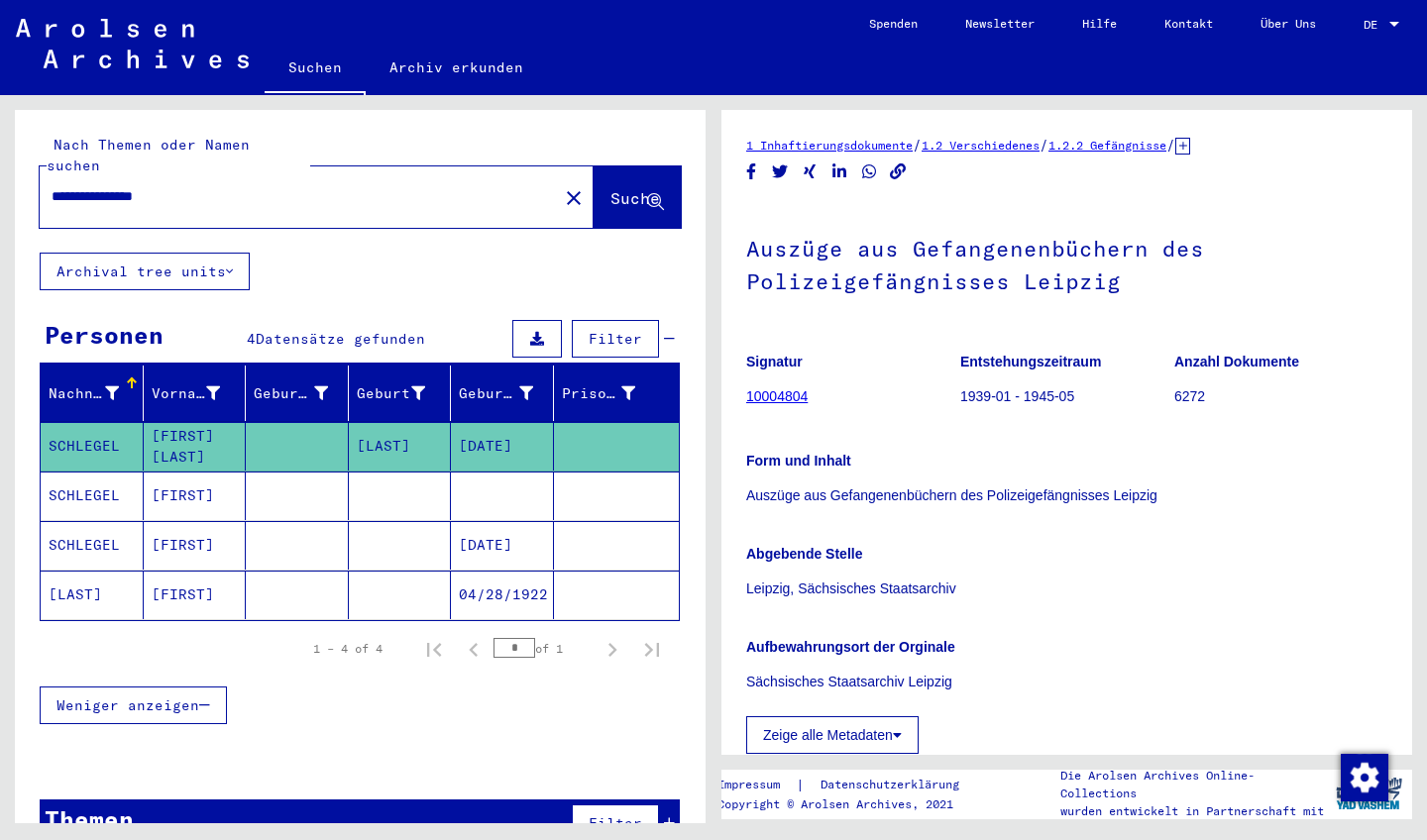 scroll, scrollTop: 0, scrollLeft: 0, axis: both 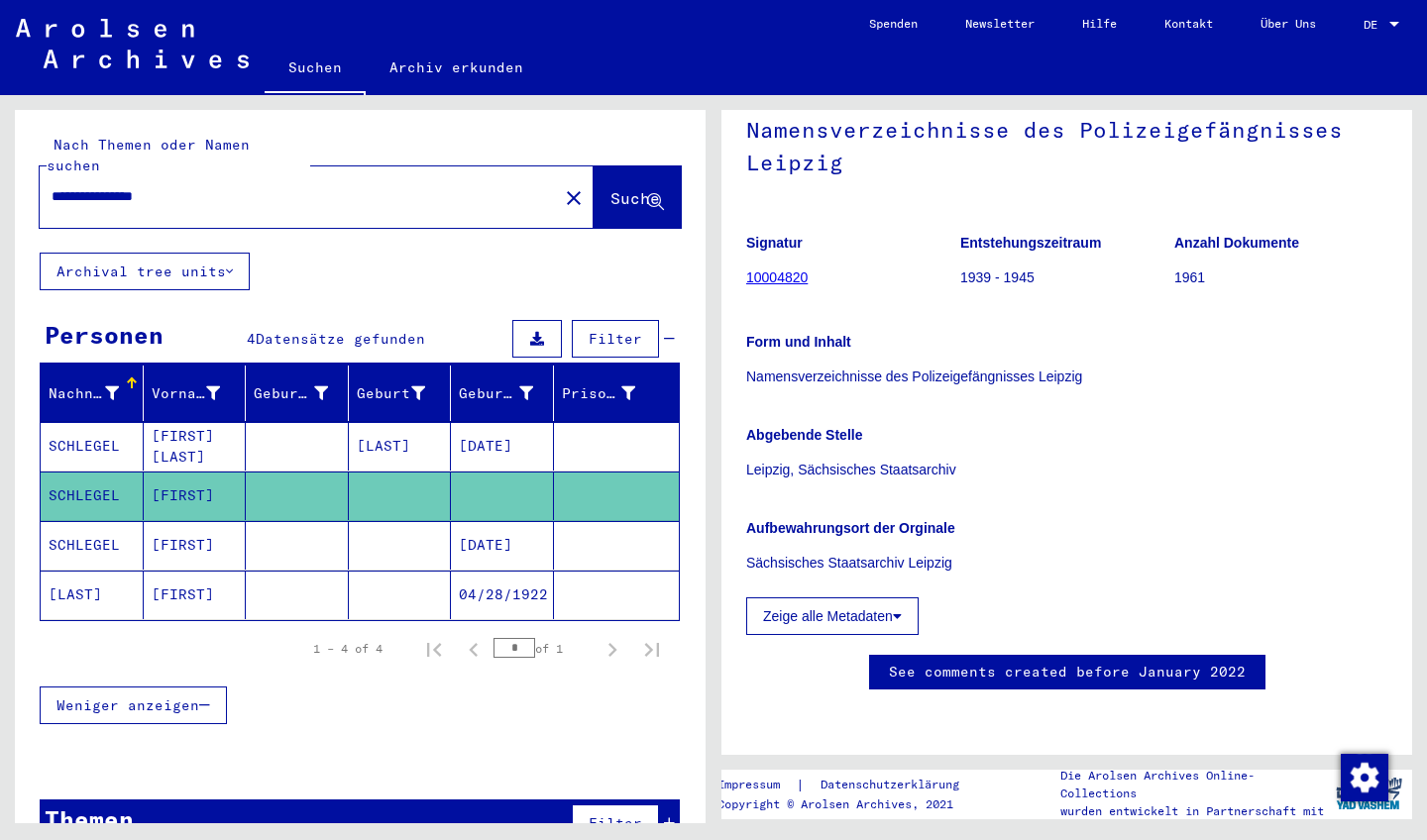 click on "**********" at bounding box center [298, 196] 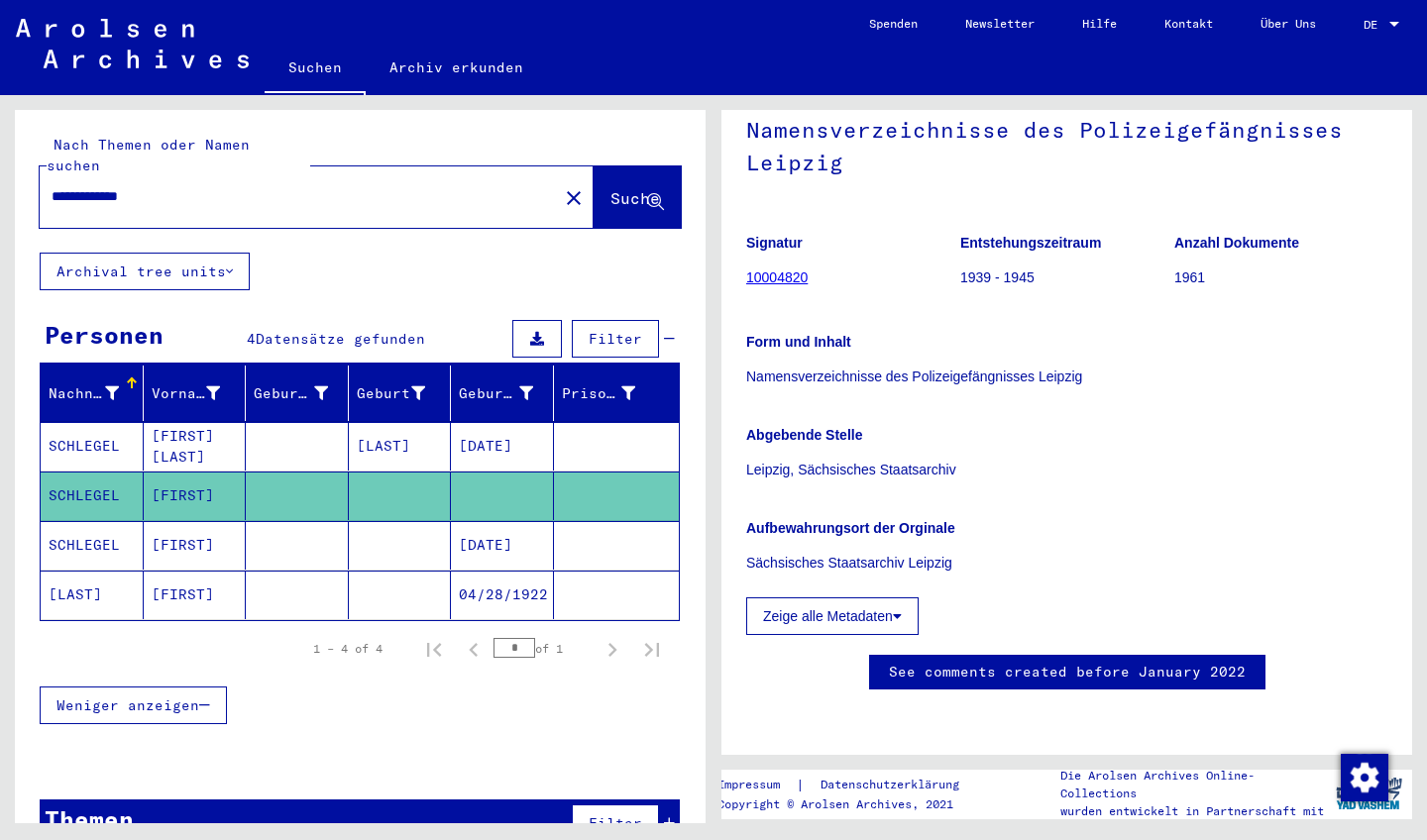 scroll, scrollTop: 0, scrollLeft: 0, axis: both 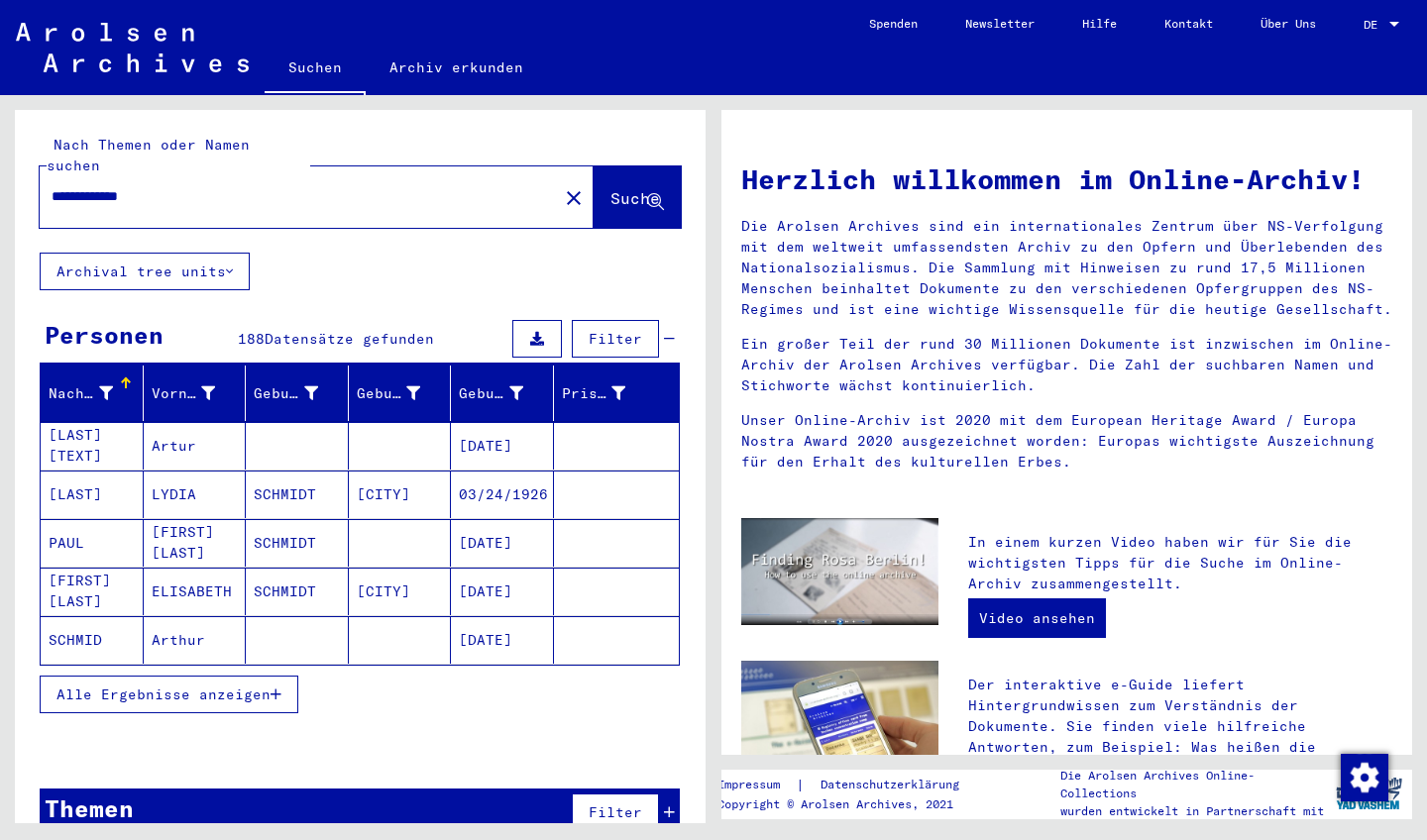 click on "Alle Ergebnisse anzeigen" at bounding box center [164, 694] 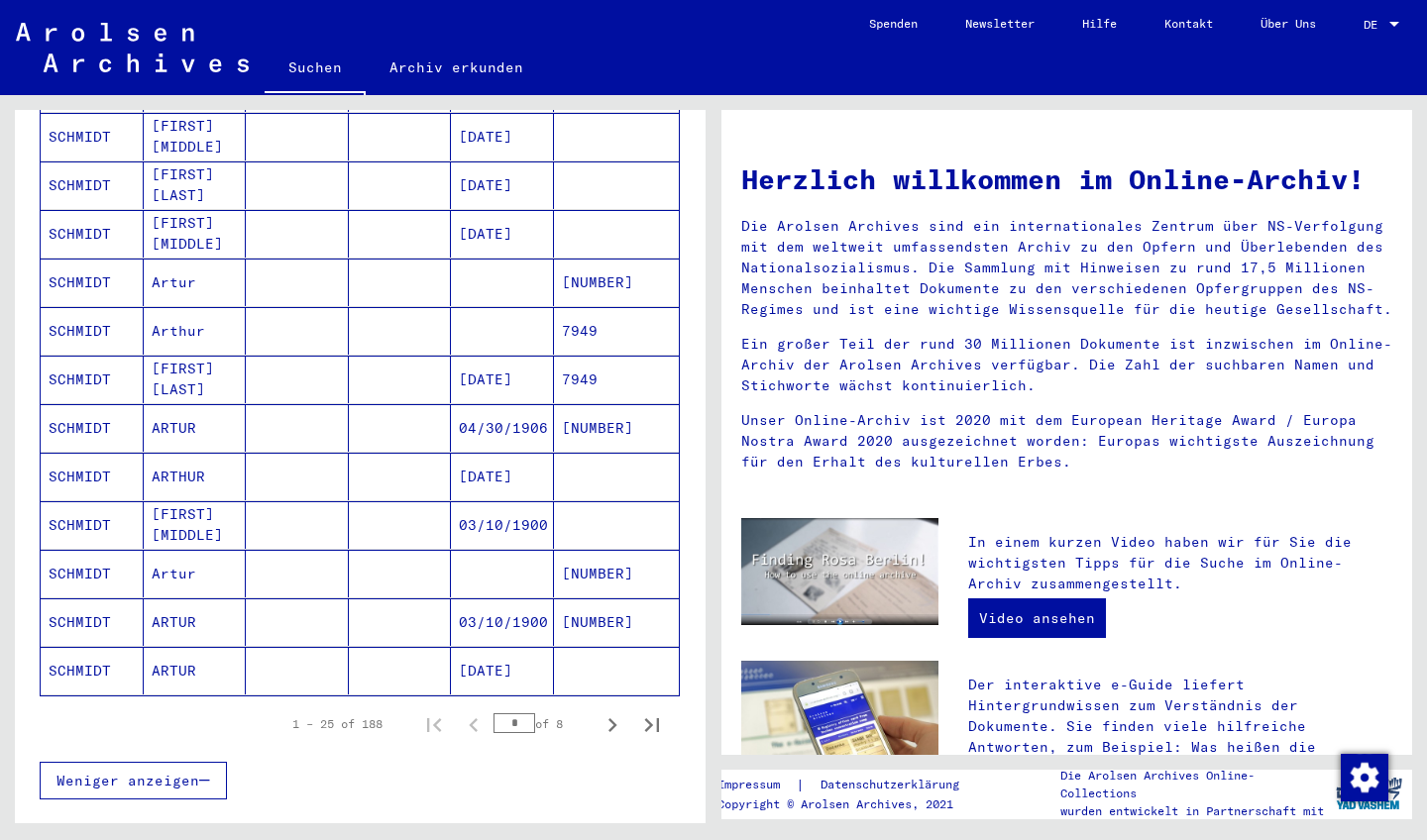 scroll, scrollTop: 965, scrollLeft: 0, axis: vertical 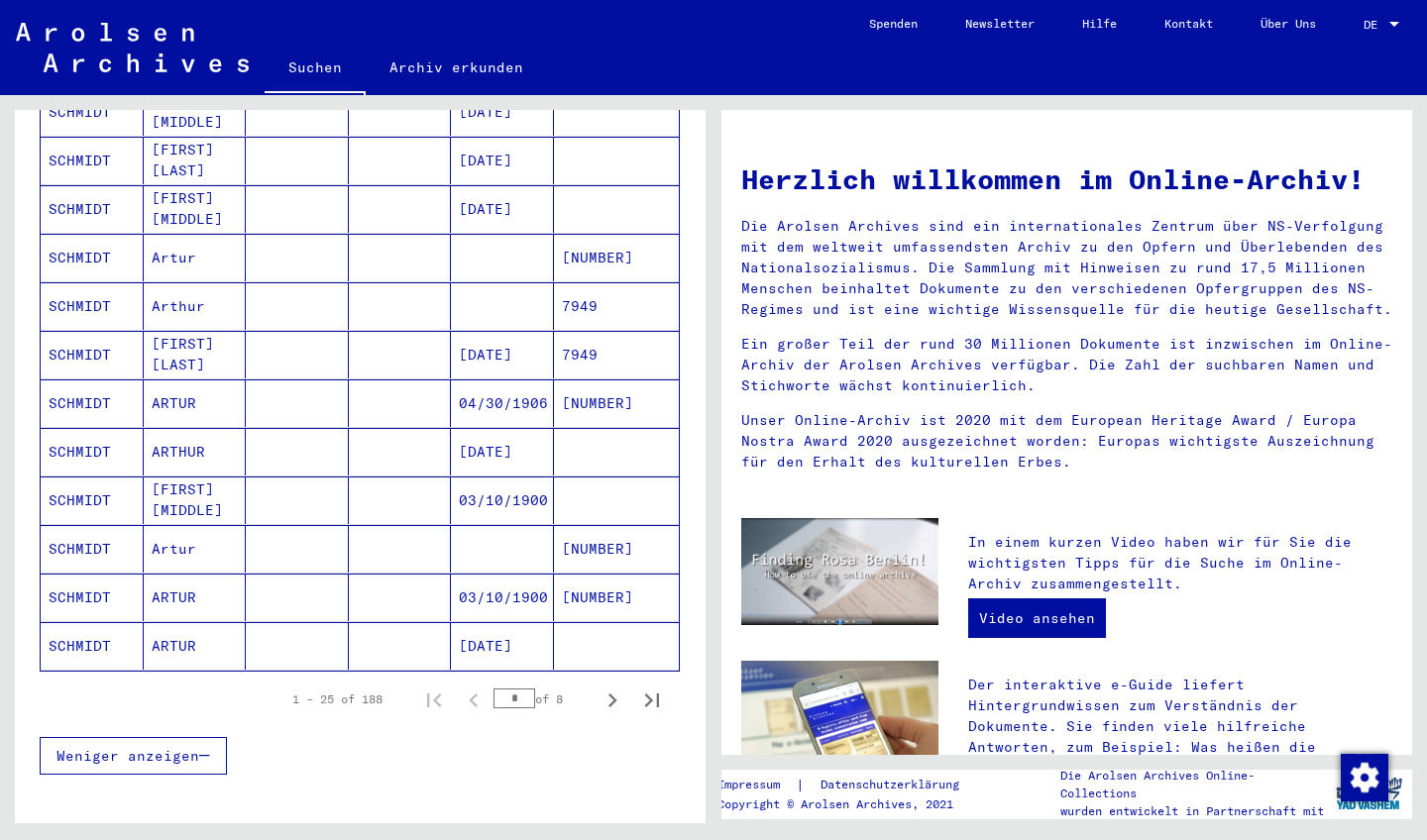 click at bounding box center (297, 403) 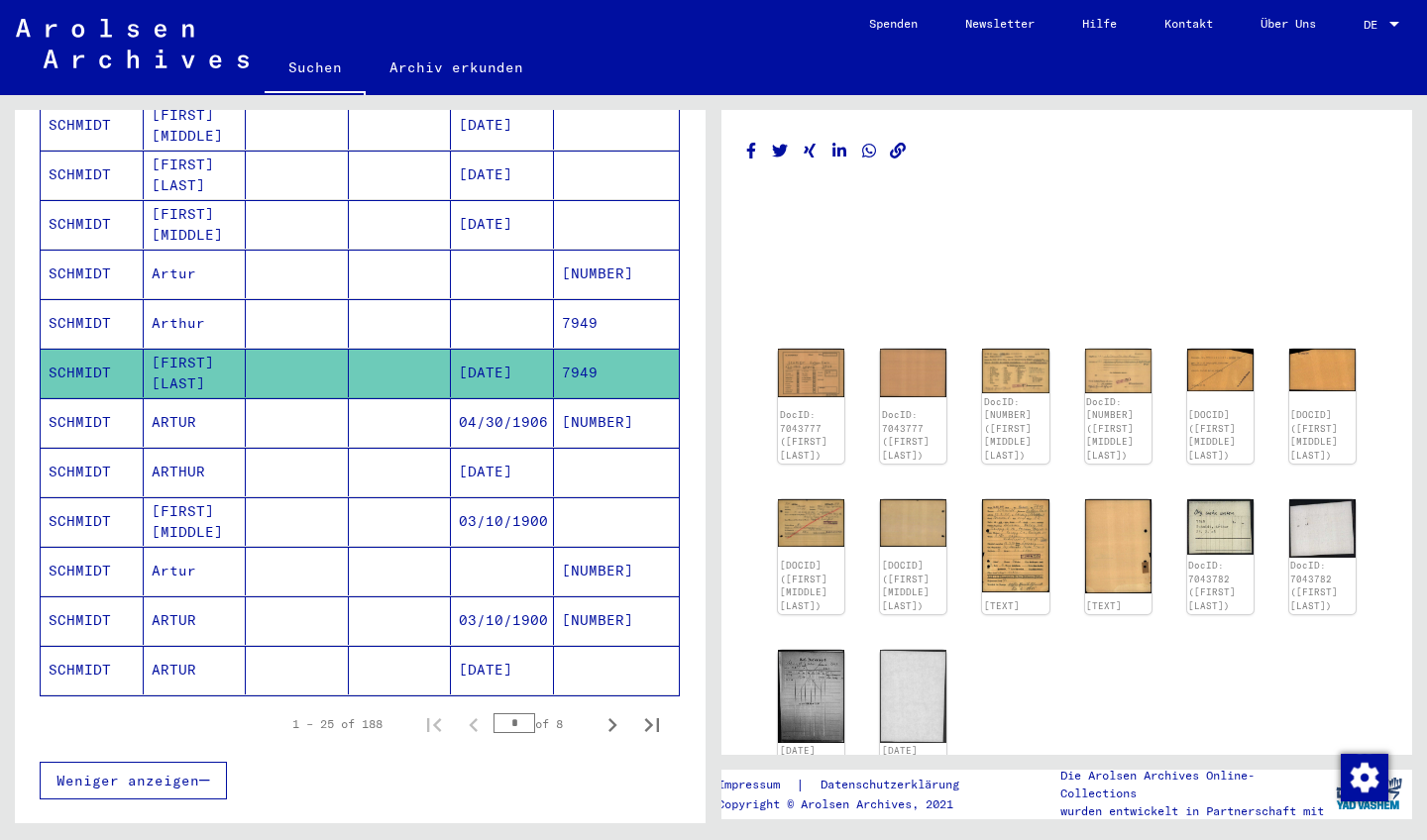 scroll, scrollTop: 0, scrollLeft: 0, axis: both 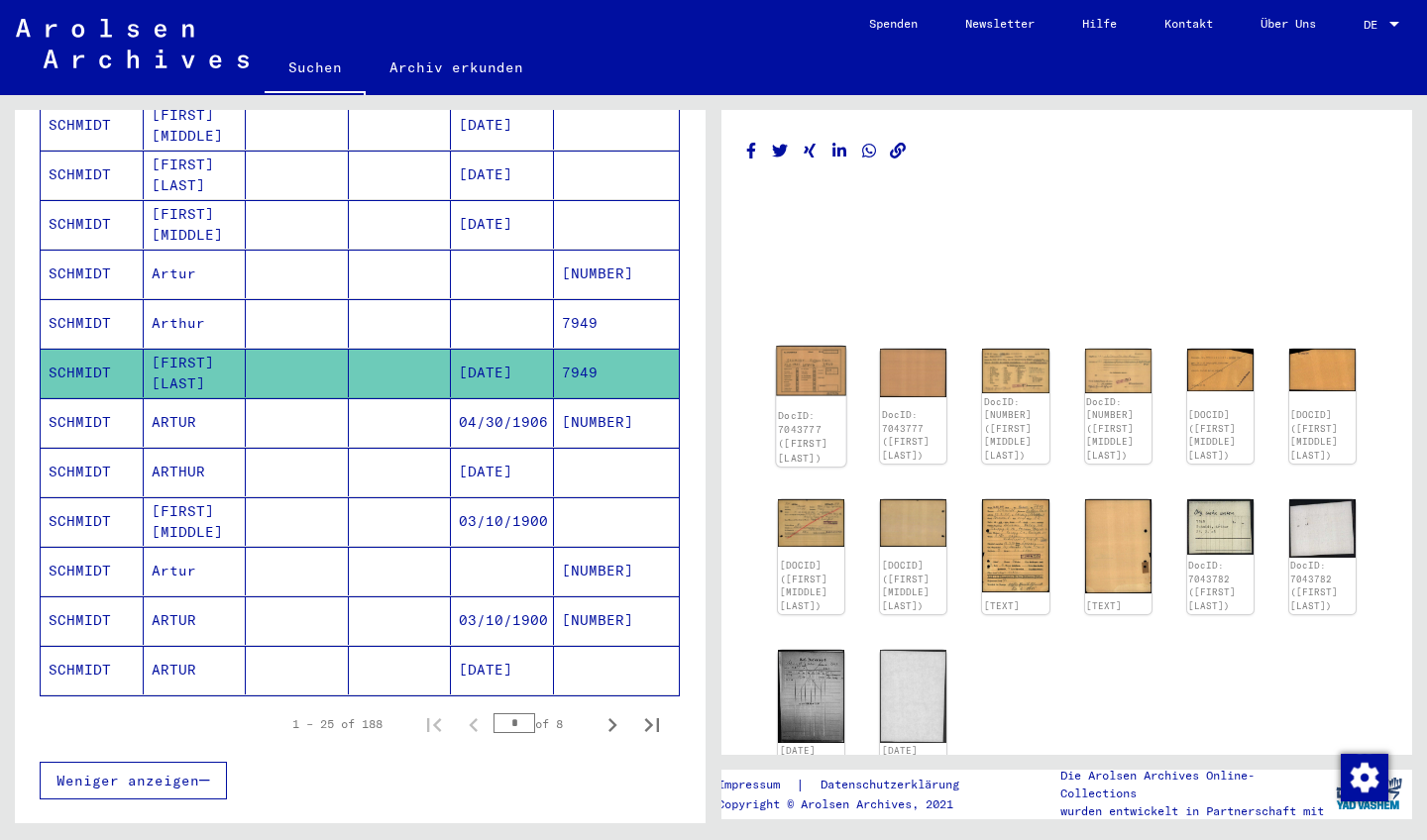 click 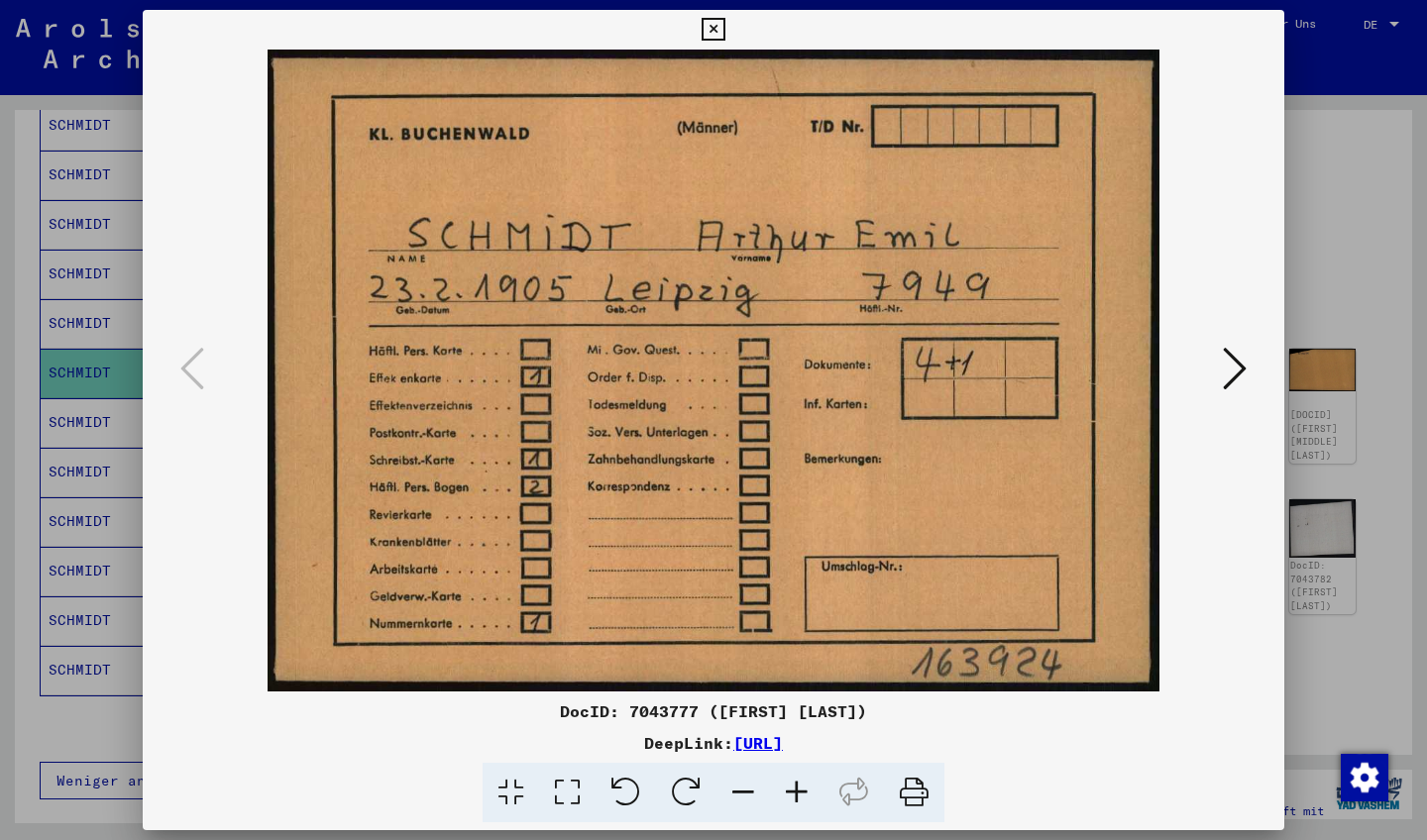 click at bounding box center [1235, 368] 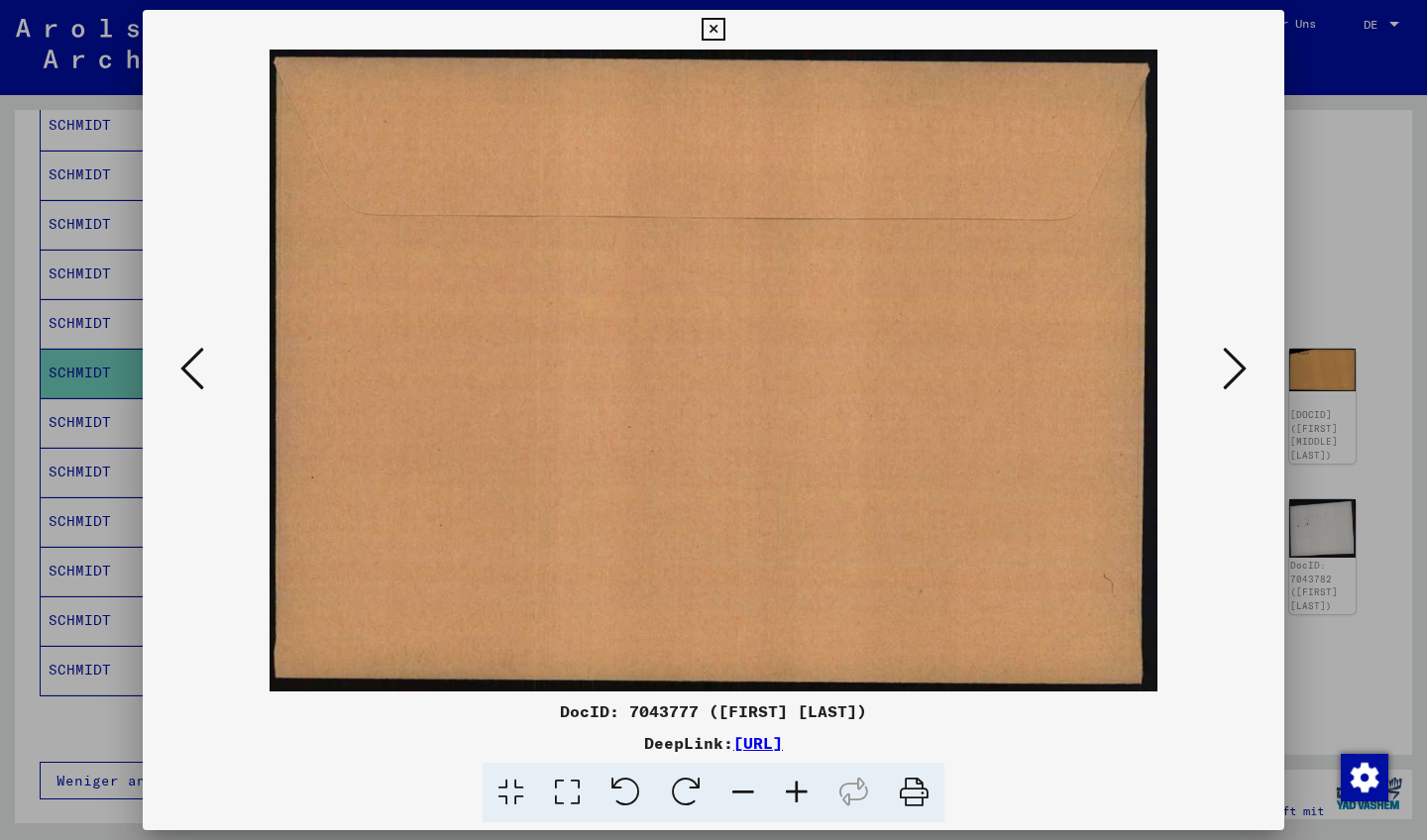 click at bounding box center (1235, 368) 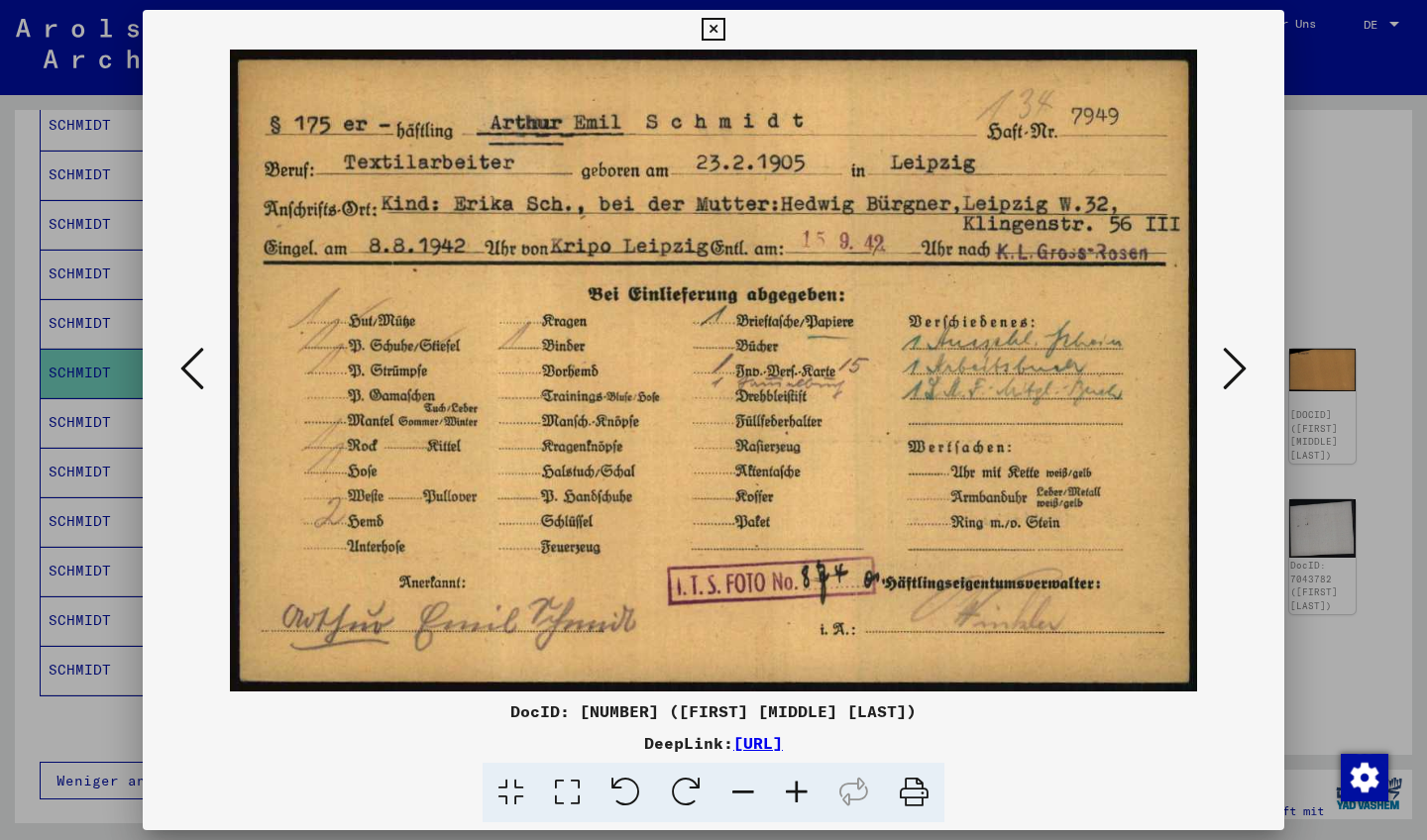 click at bounding box center [1235, 368] 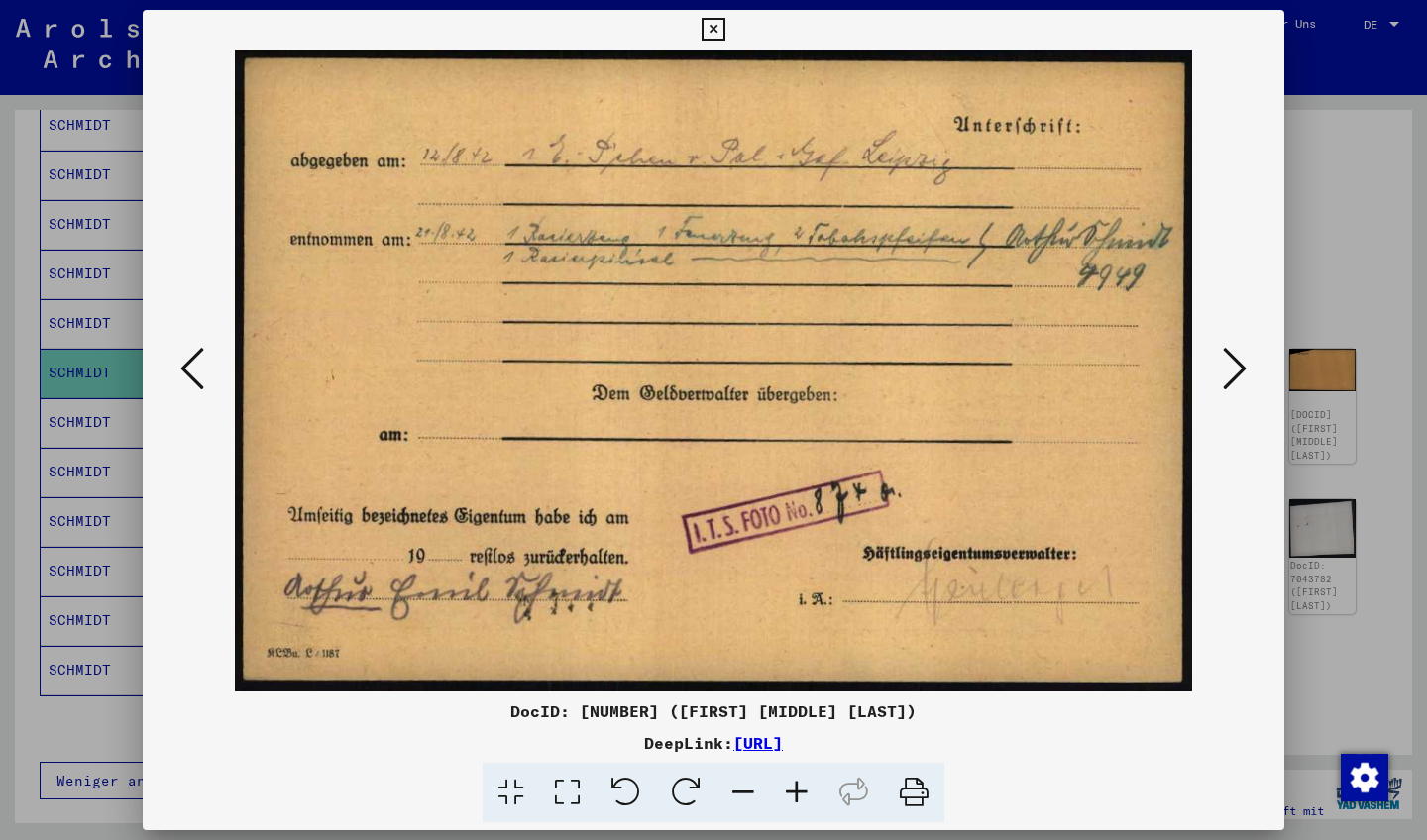 click at bounding box center [1235, 368] 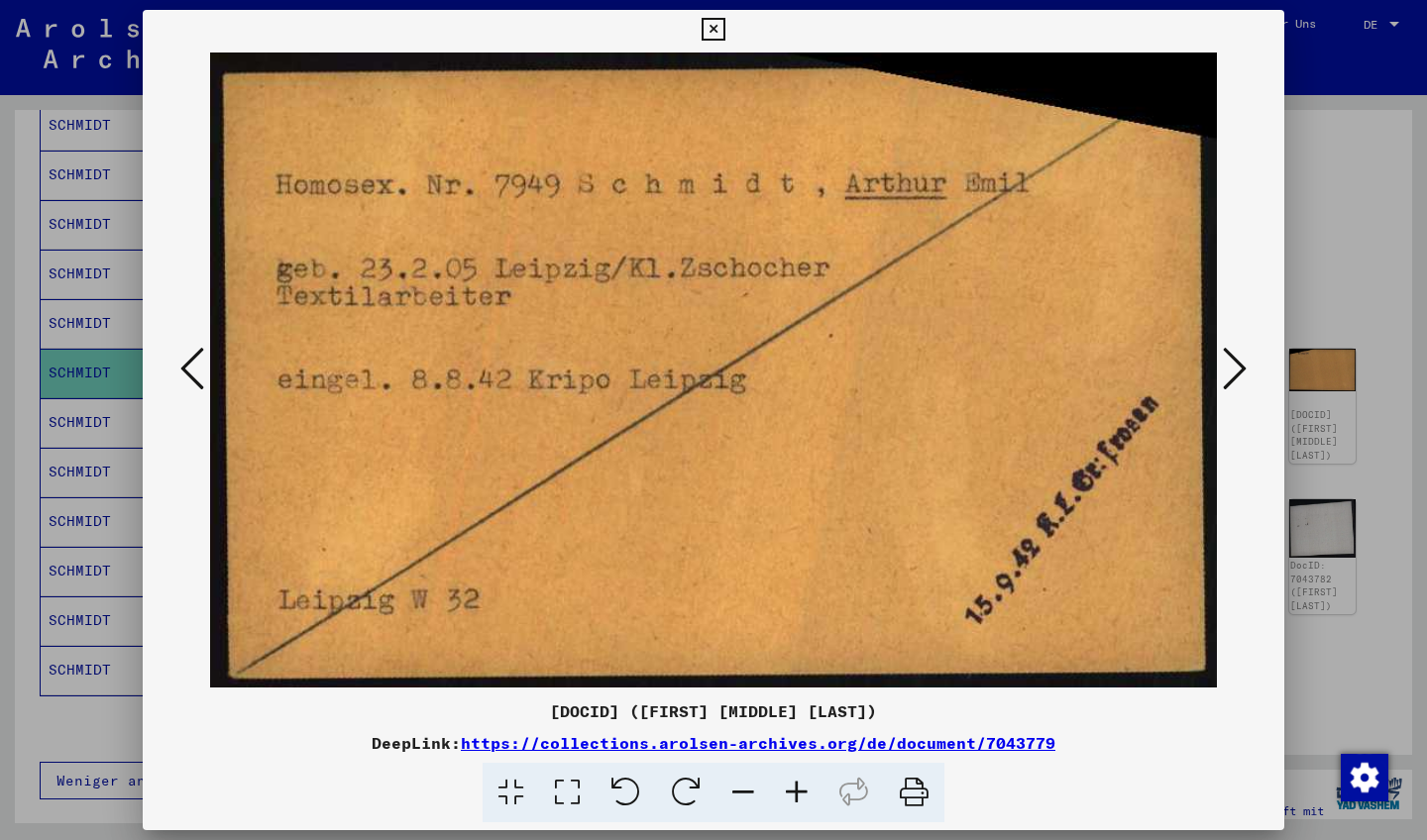 click at bounding box center (1235, 368) 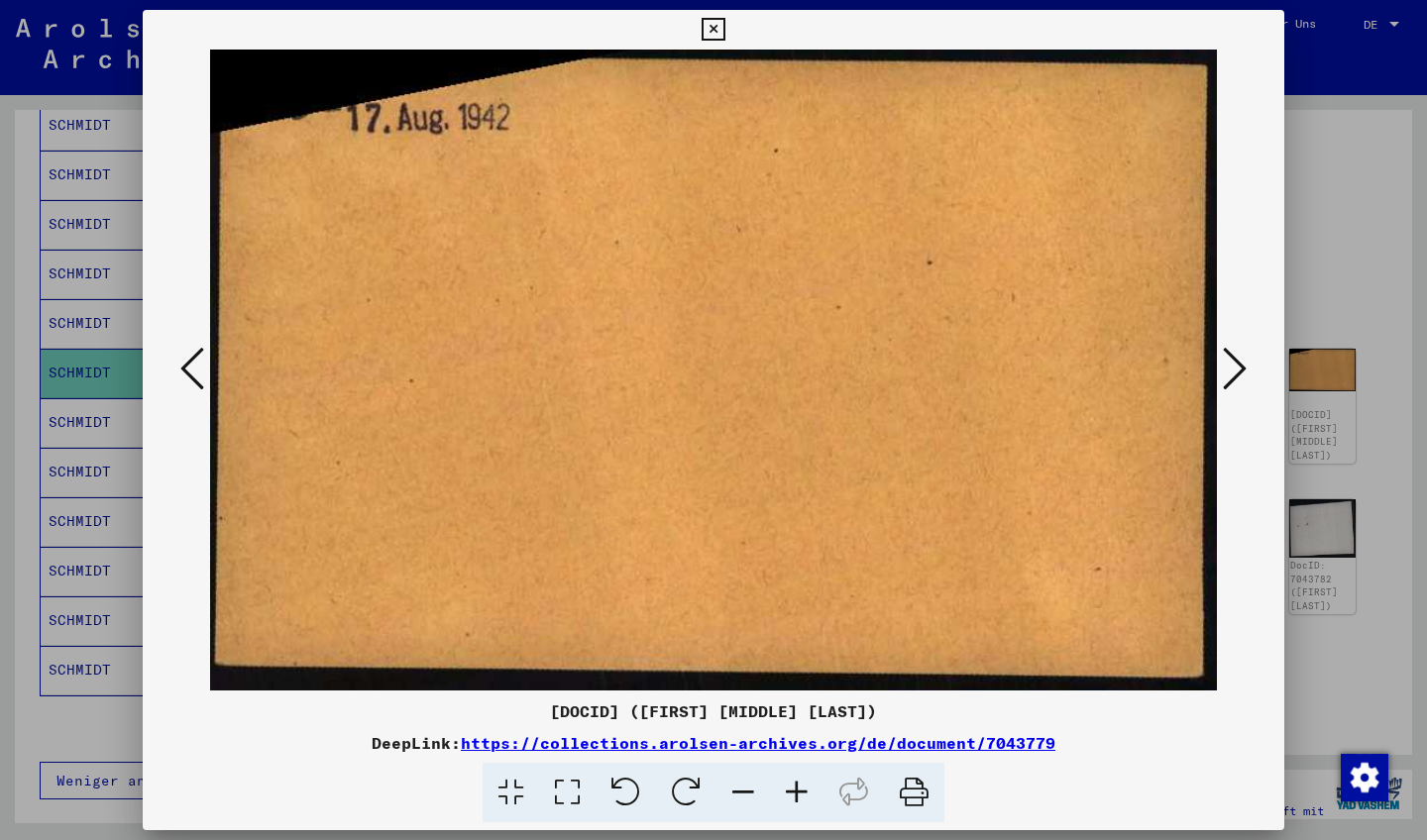 click at bounding box center (1235, 368) 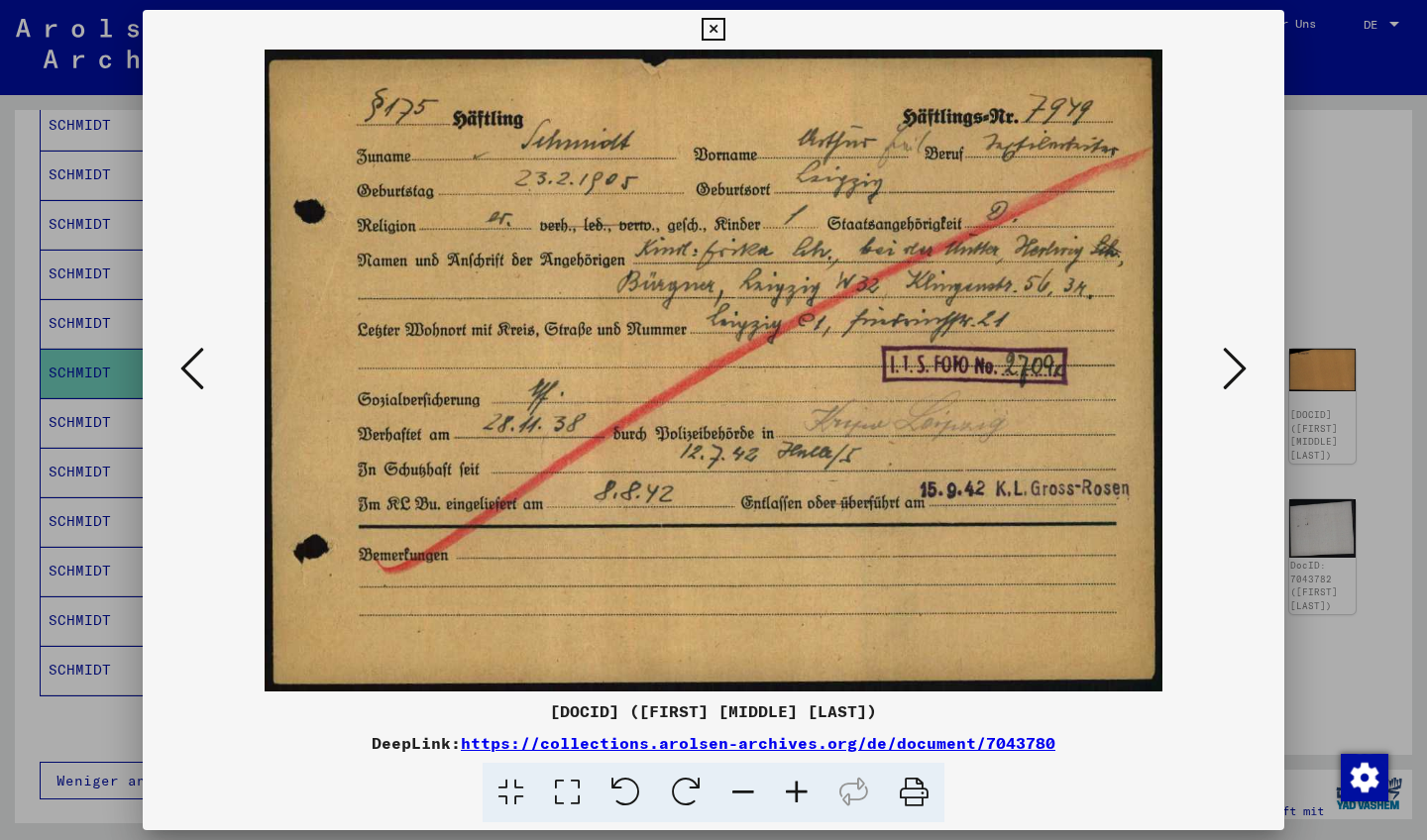 click at bounding box center (714, 420) 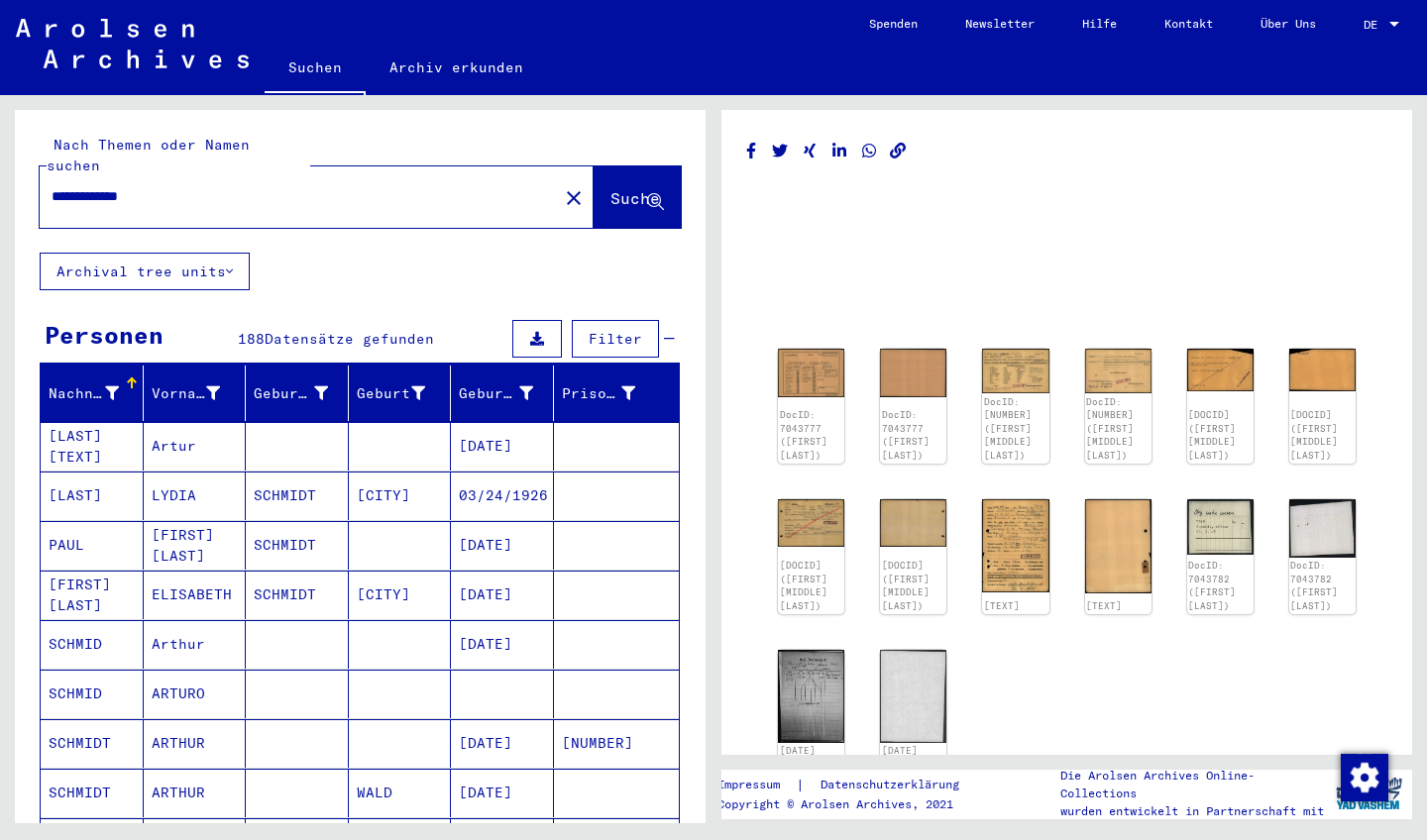 scroll, scrollTop: 0, scrollLeft: 0, axis: both 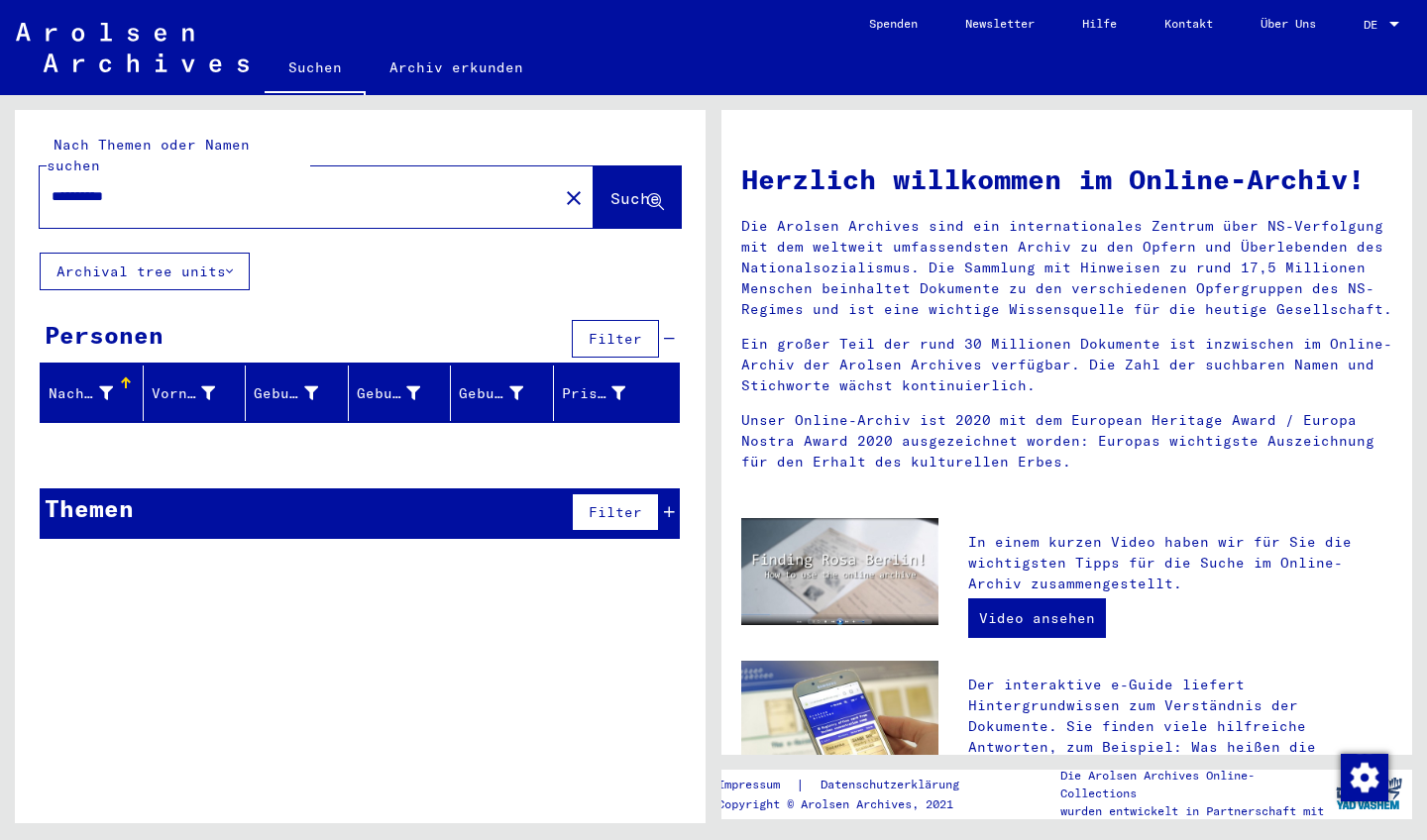 click on "**********" at bounding box center (292, 196) 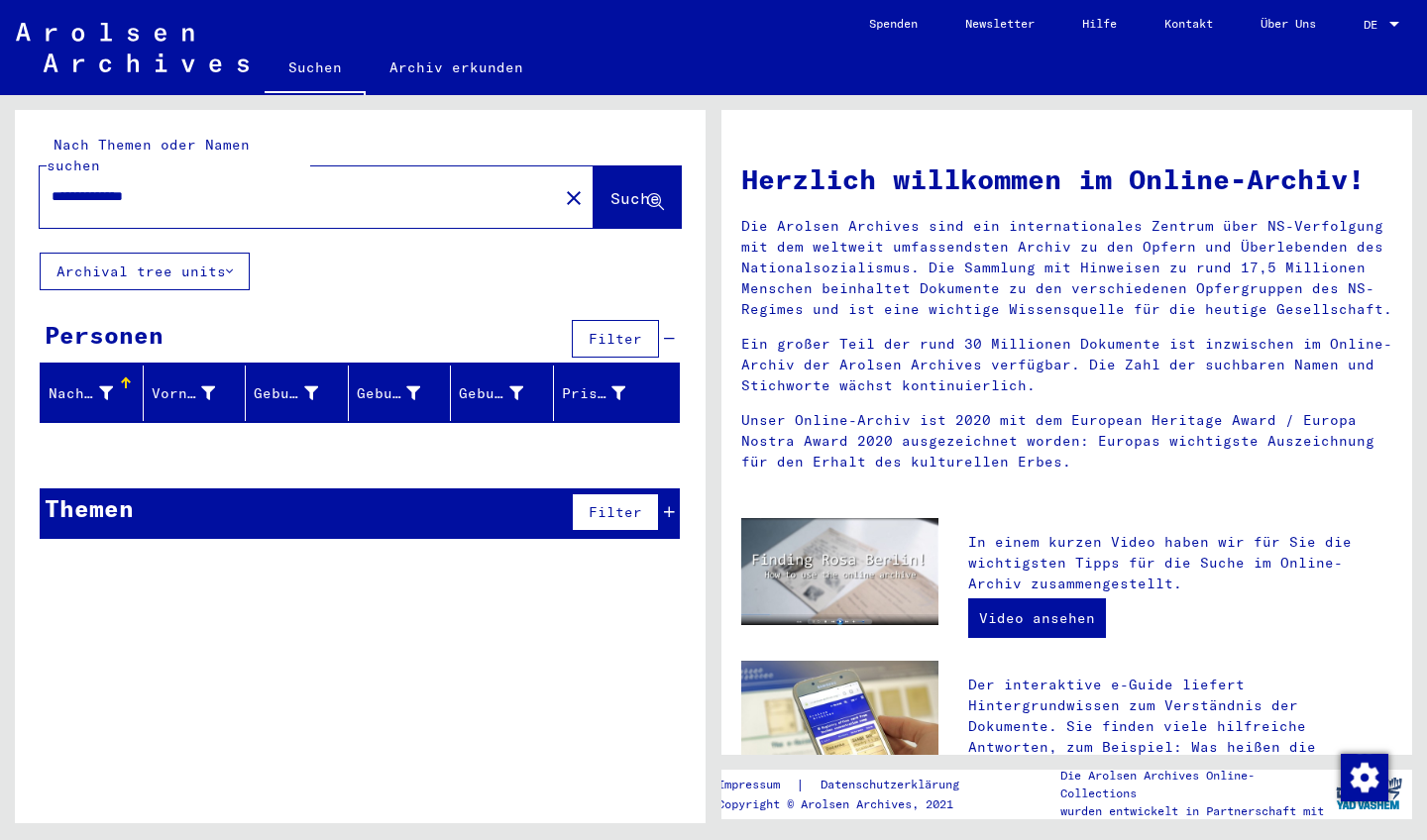 type on "**********" 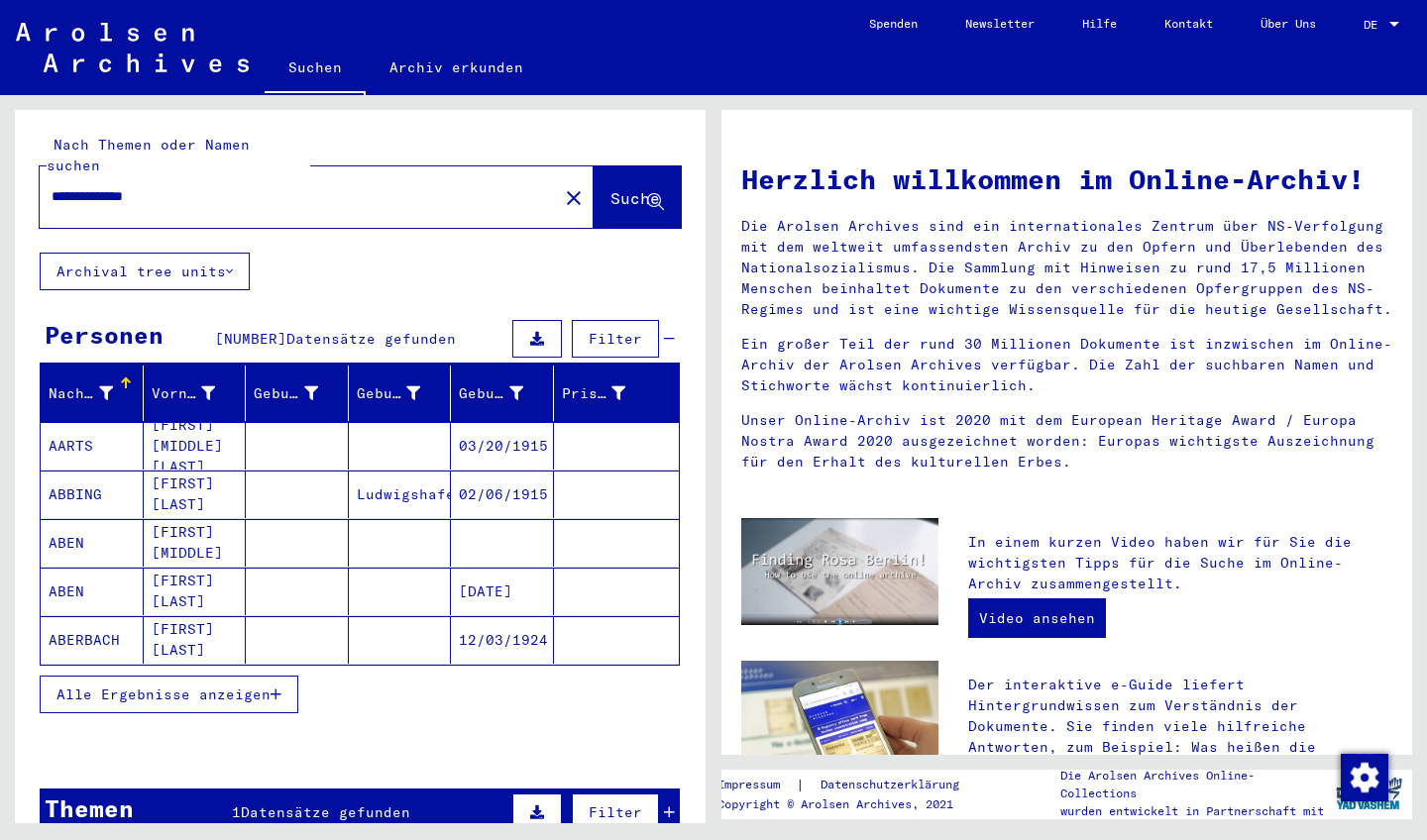 scroll, scrollTop: 0, scrollLeft: 0, axis: both 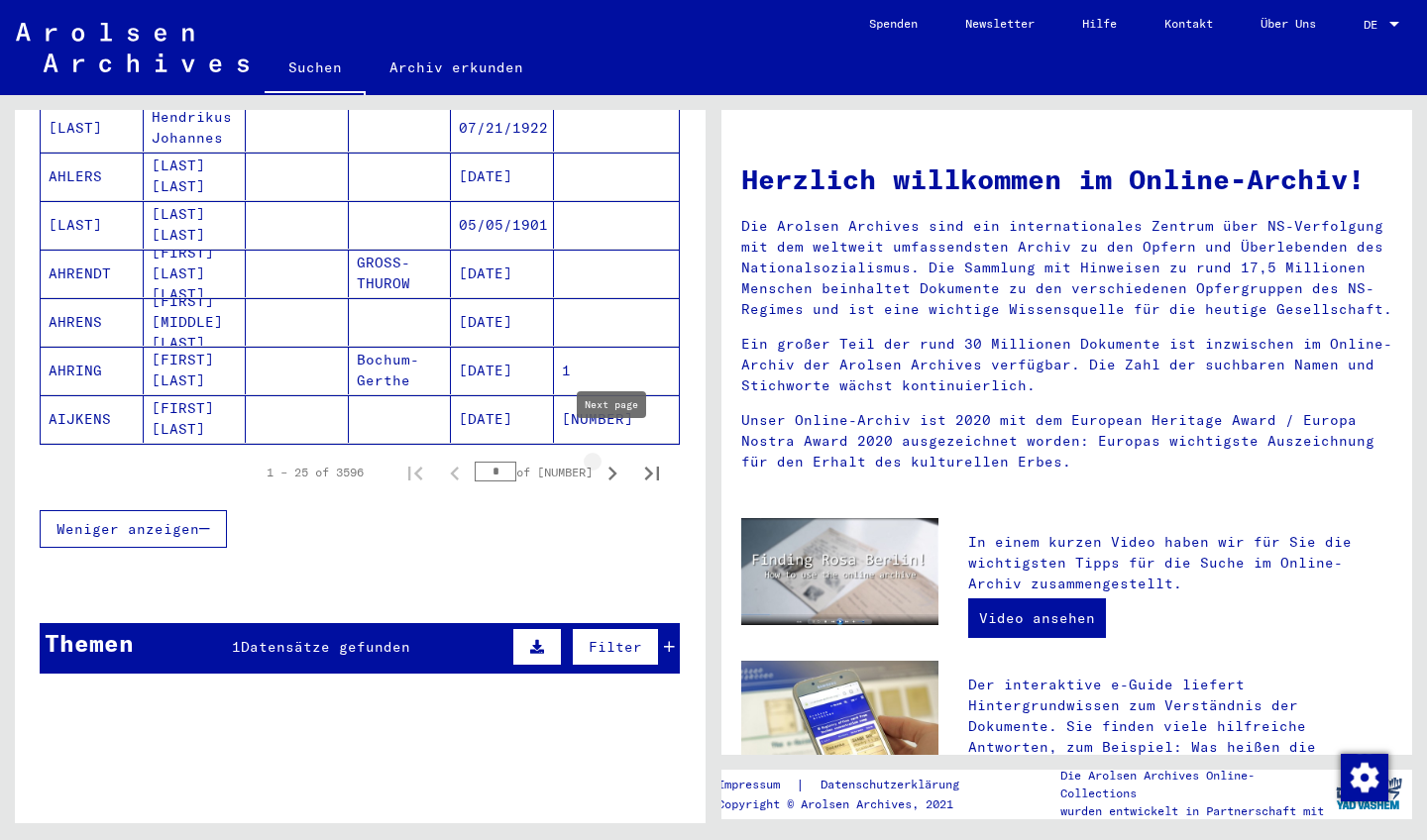 click 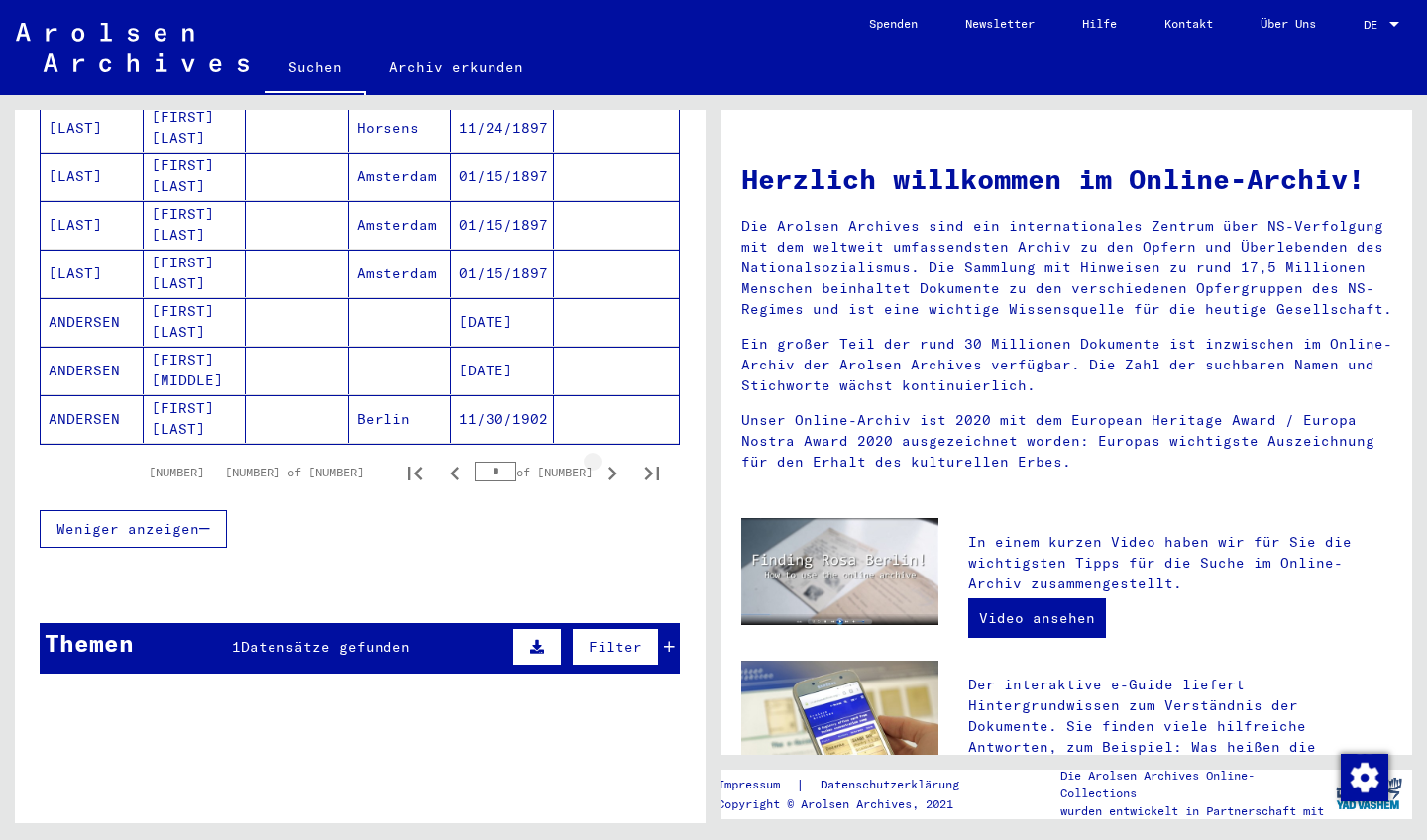 click 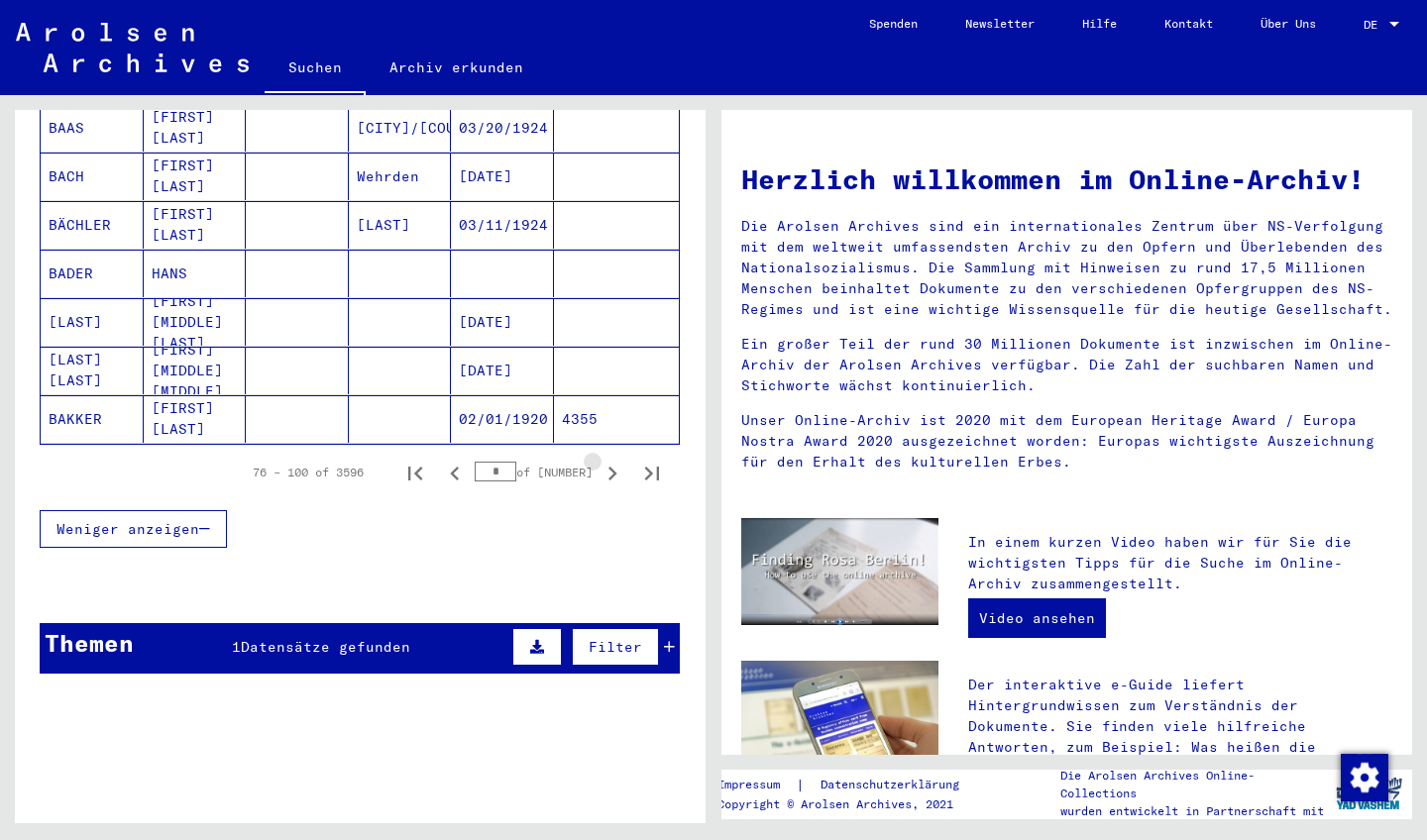 click 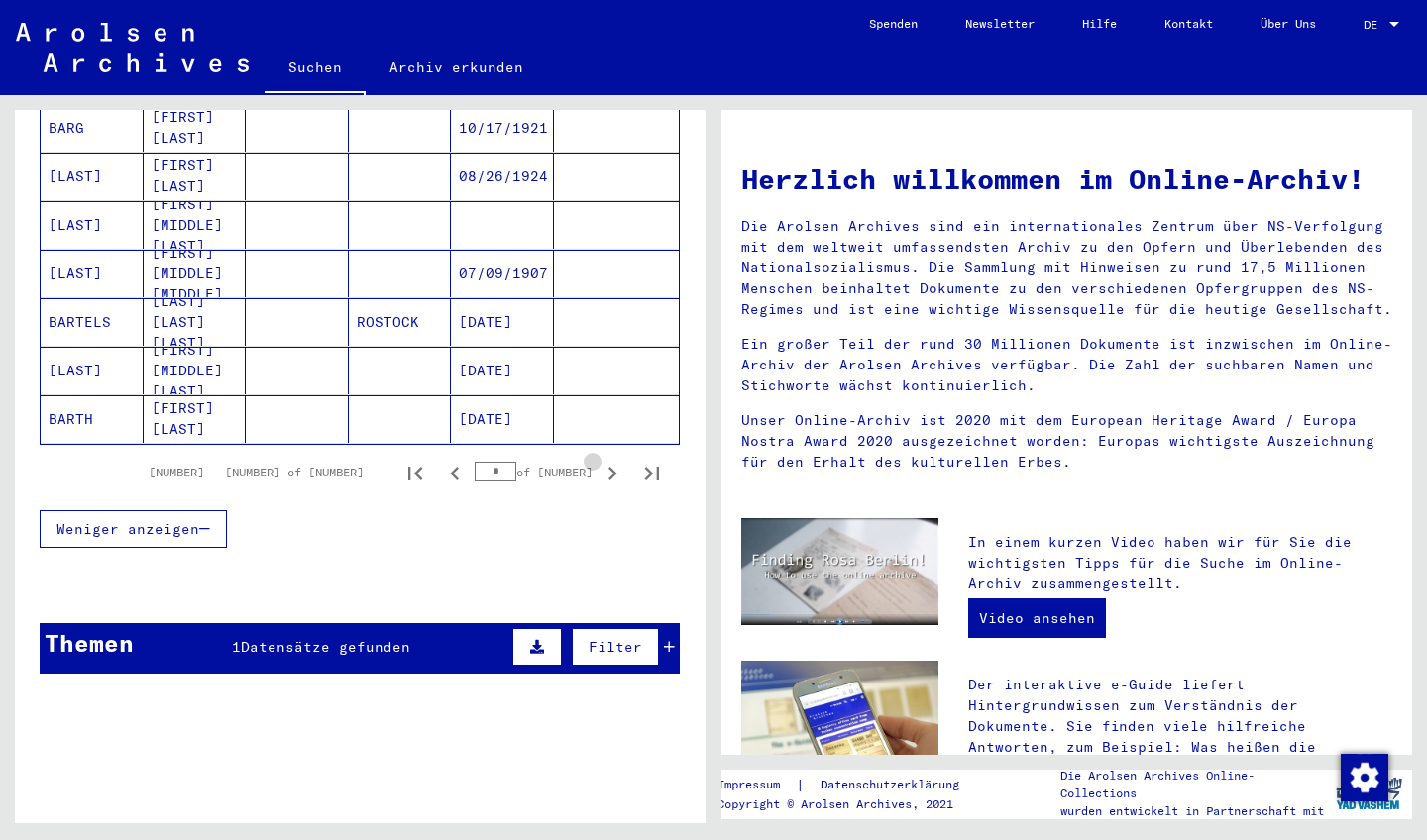 click 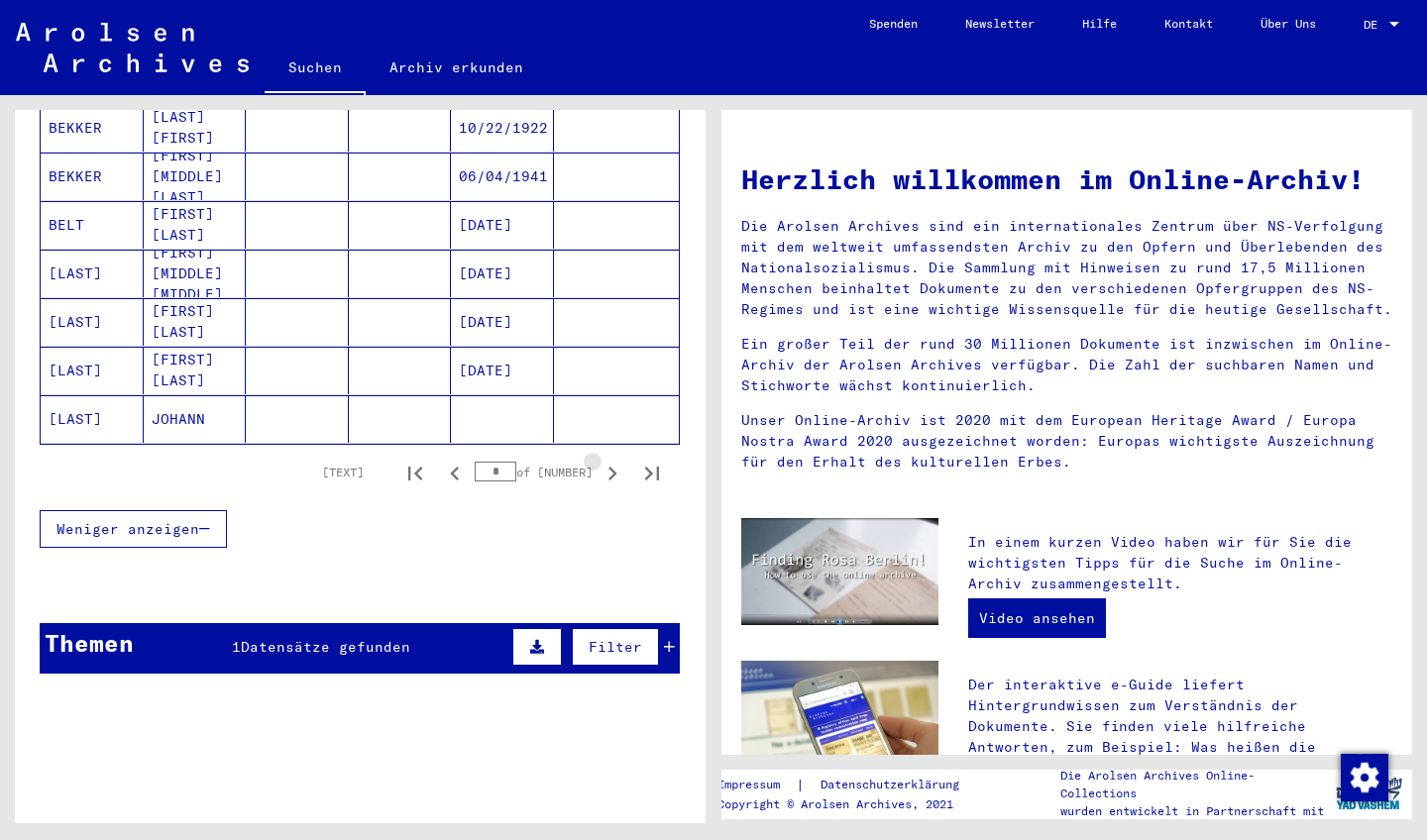 click 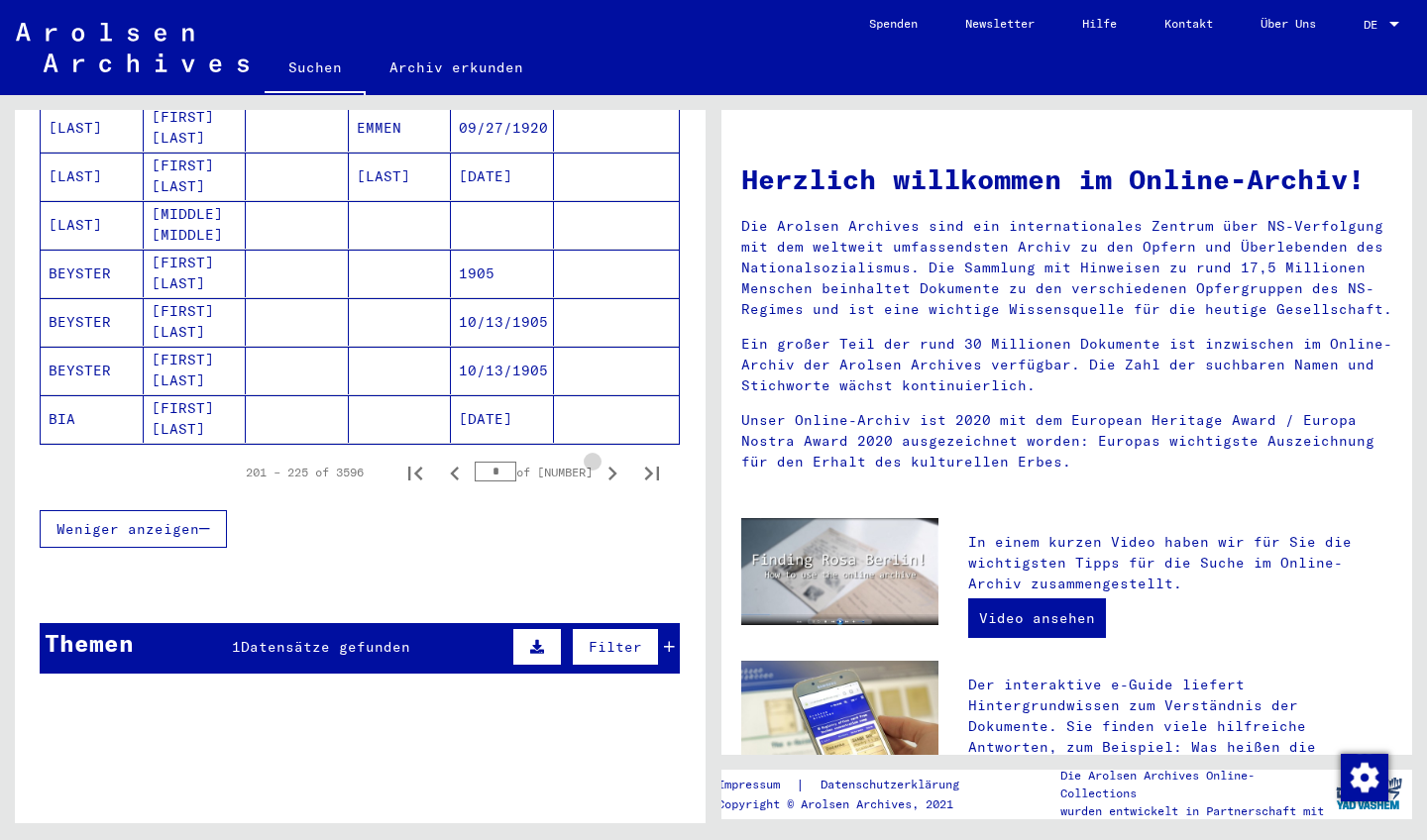 click 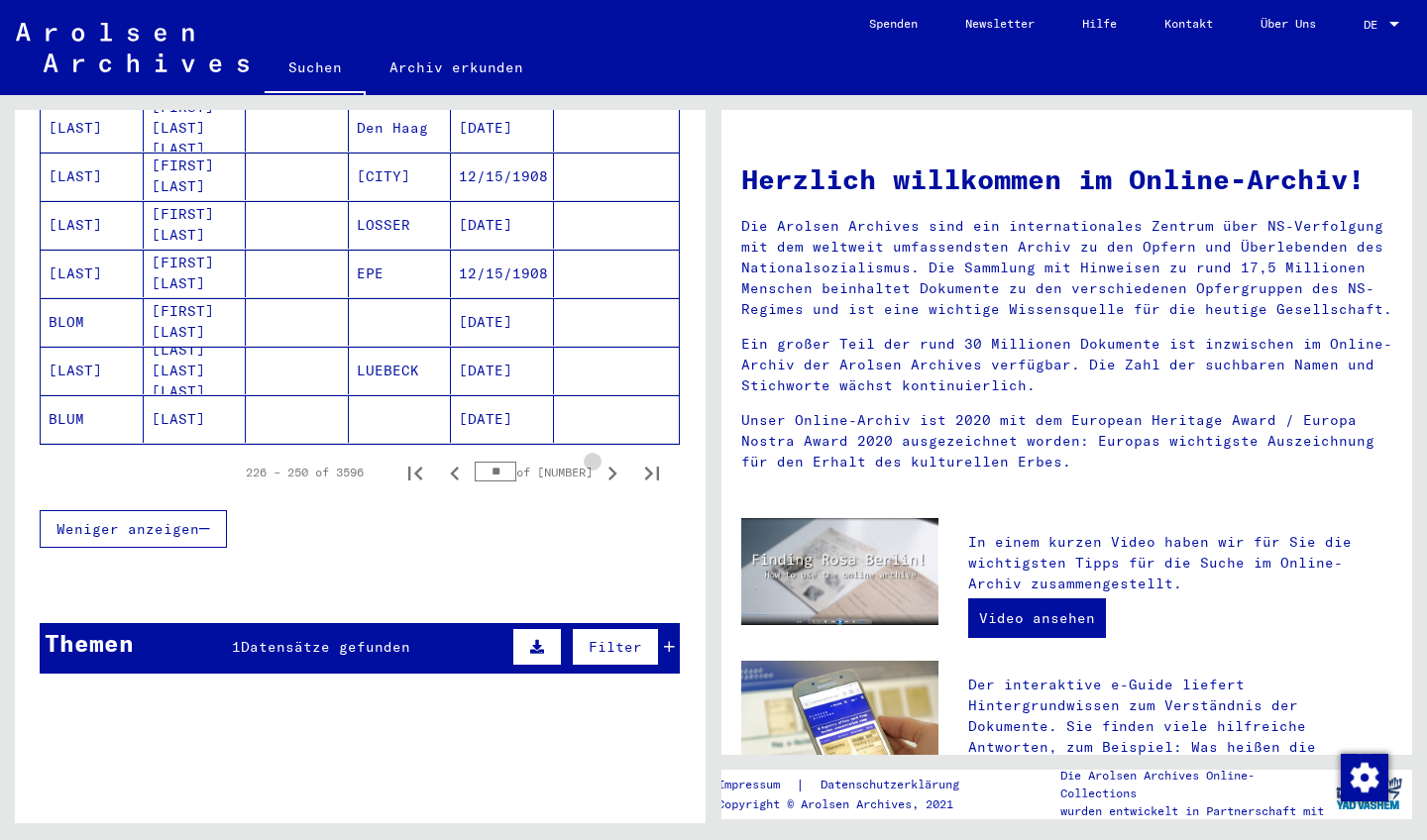 click 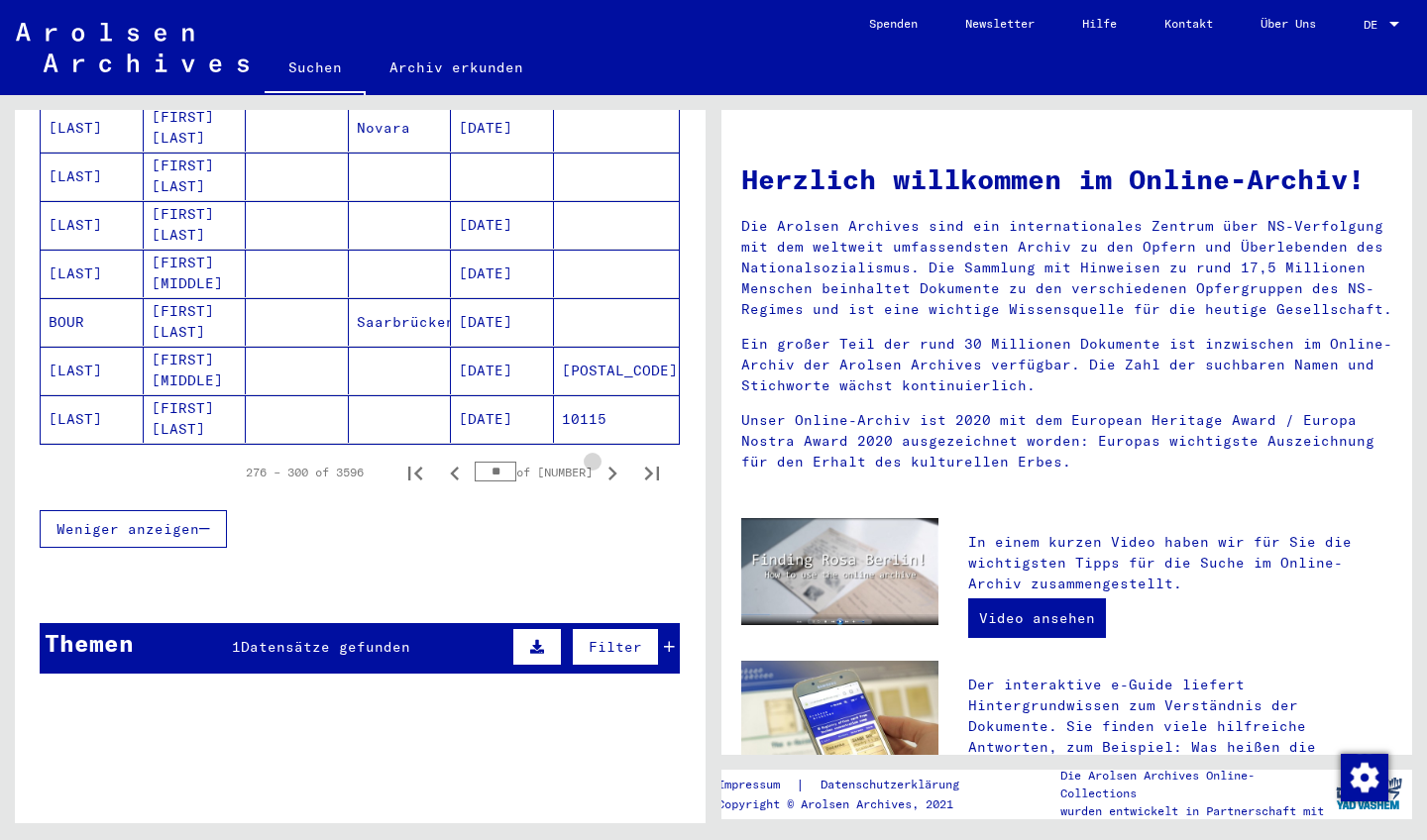 click 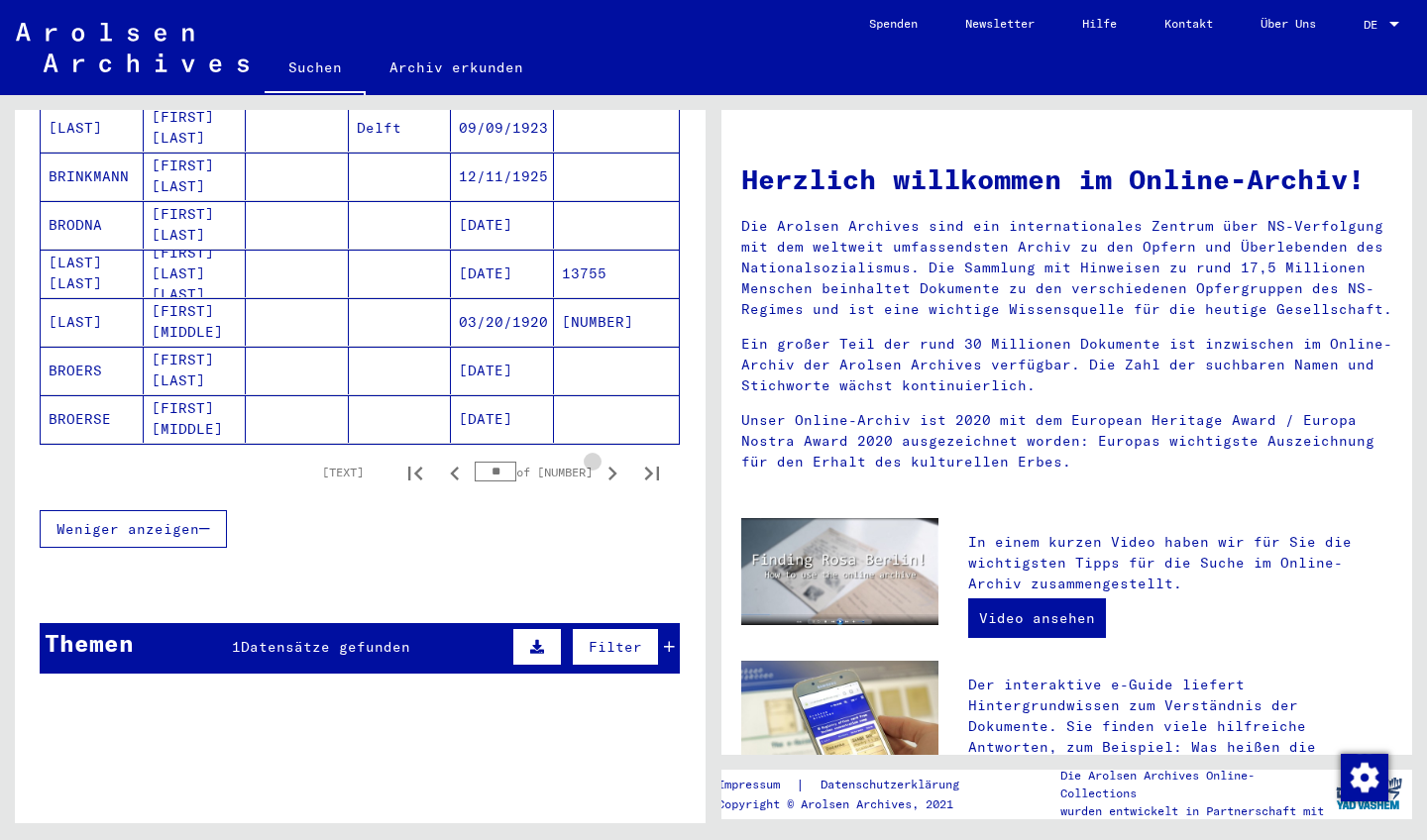 click 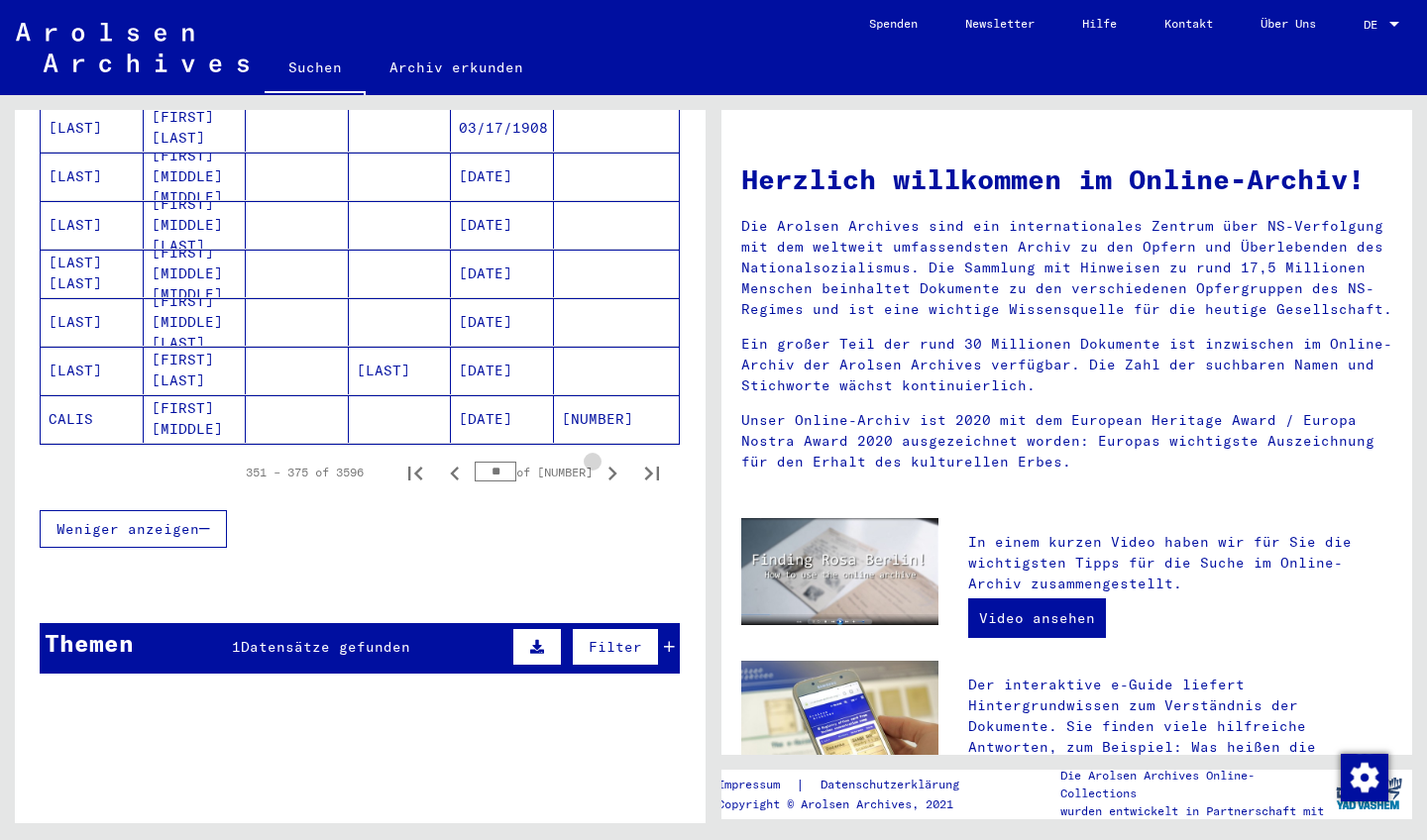 click 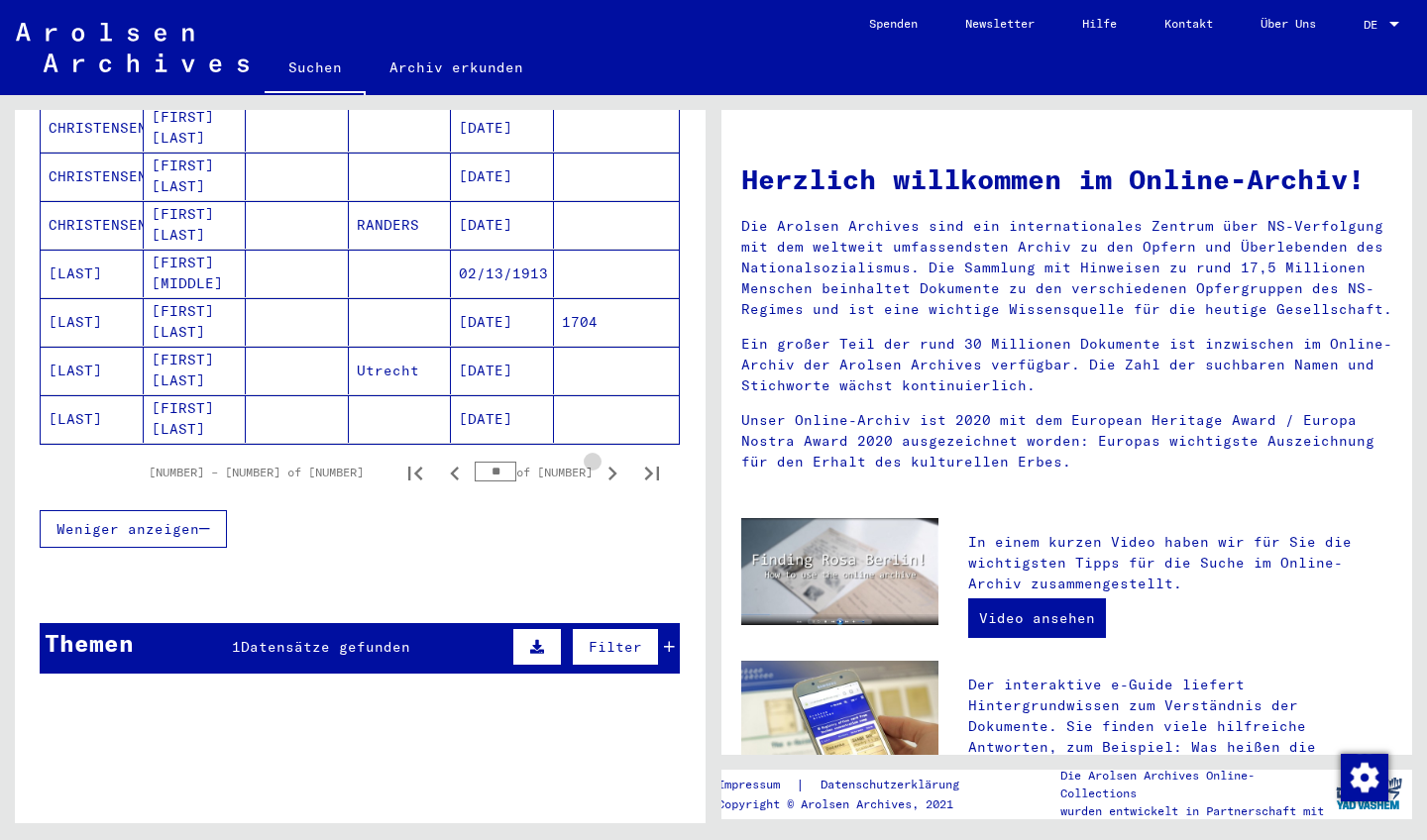 click 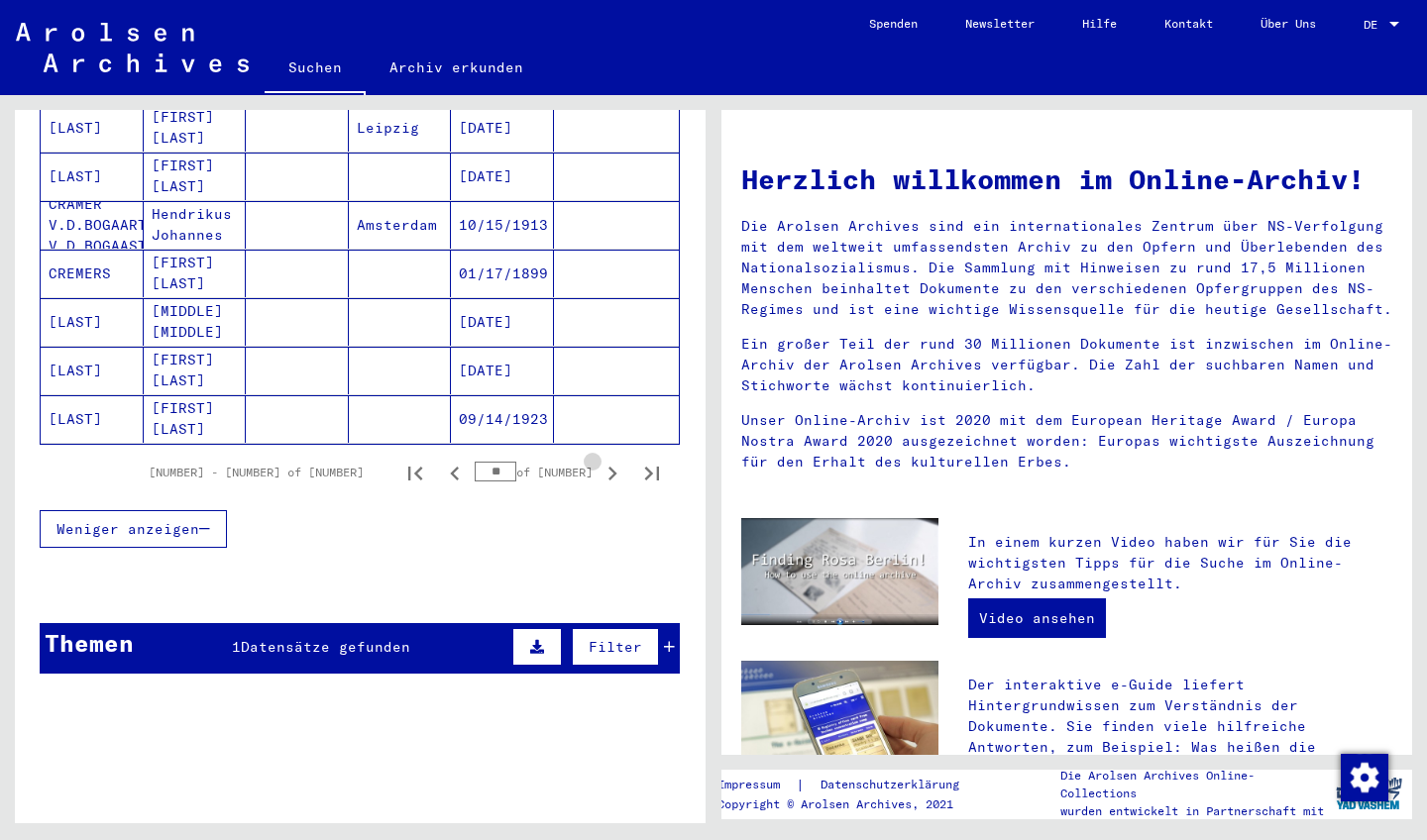 click 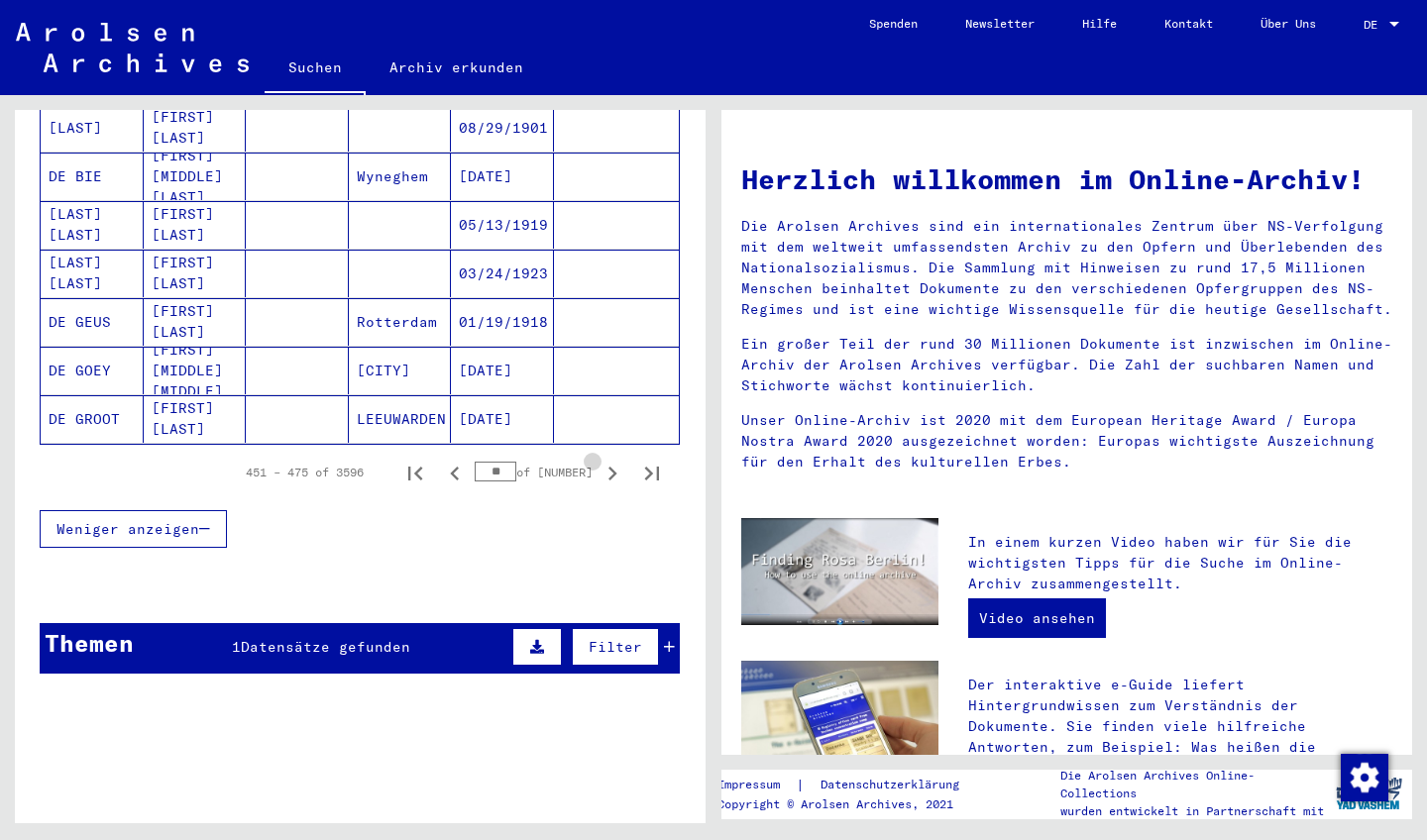 click 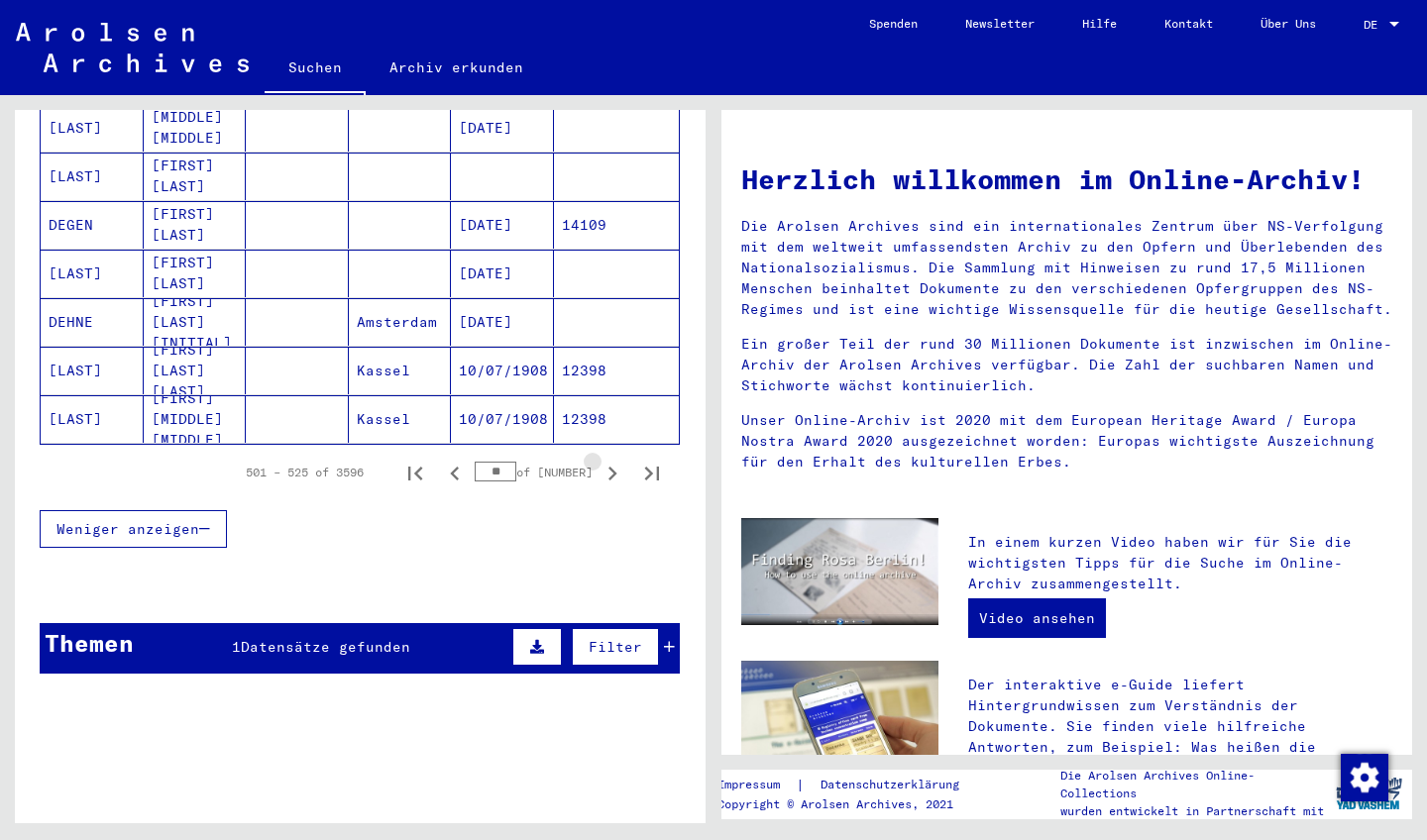 click 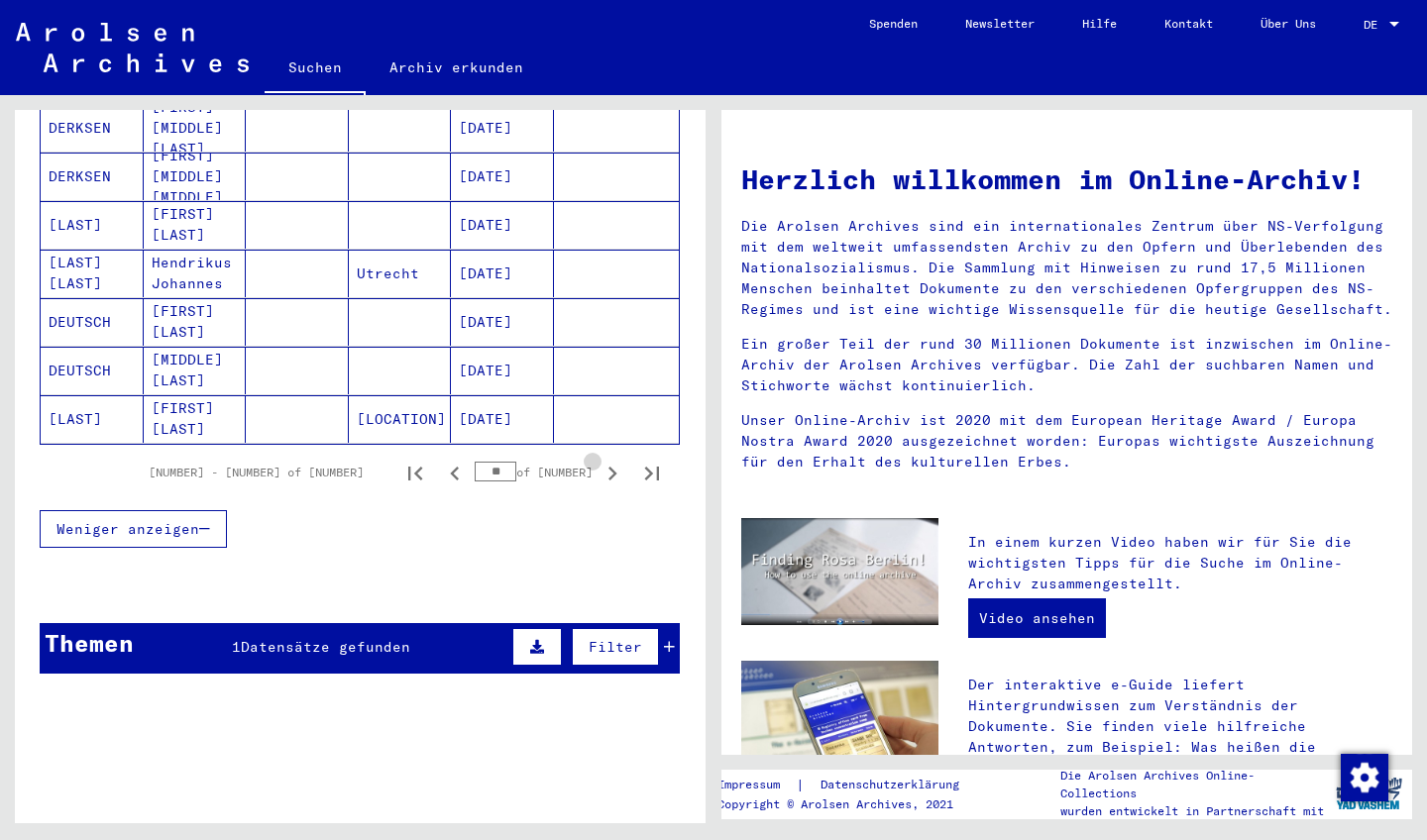click 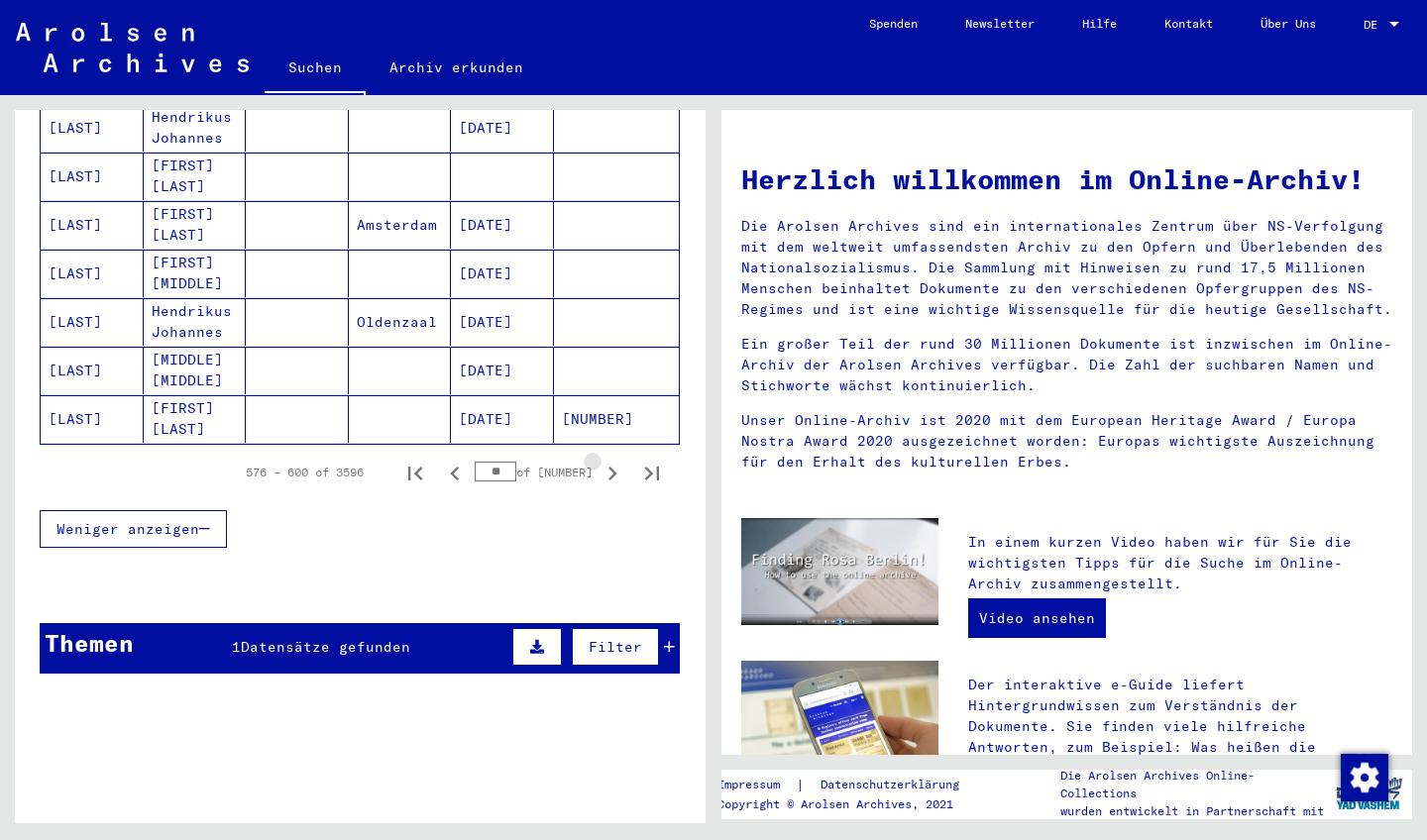 click 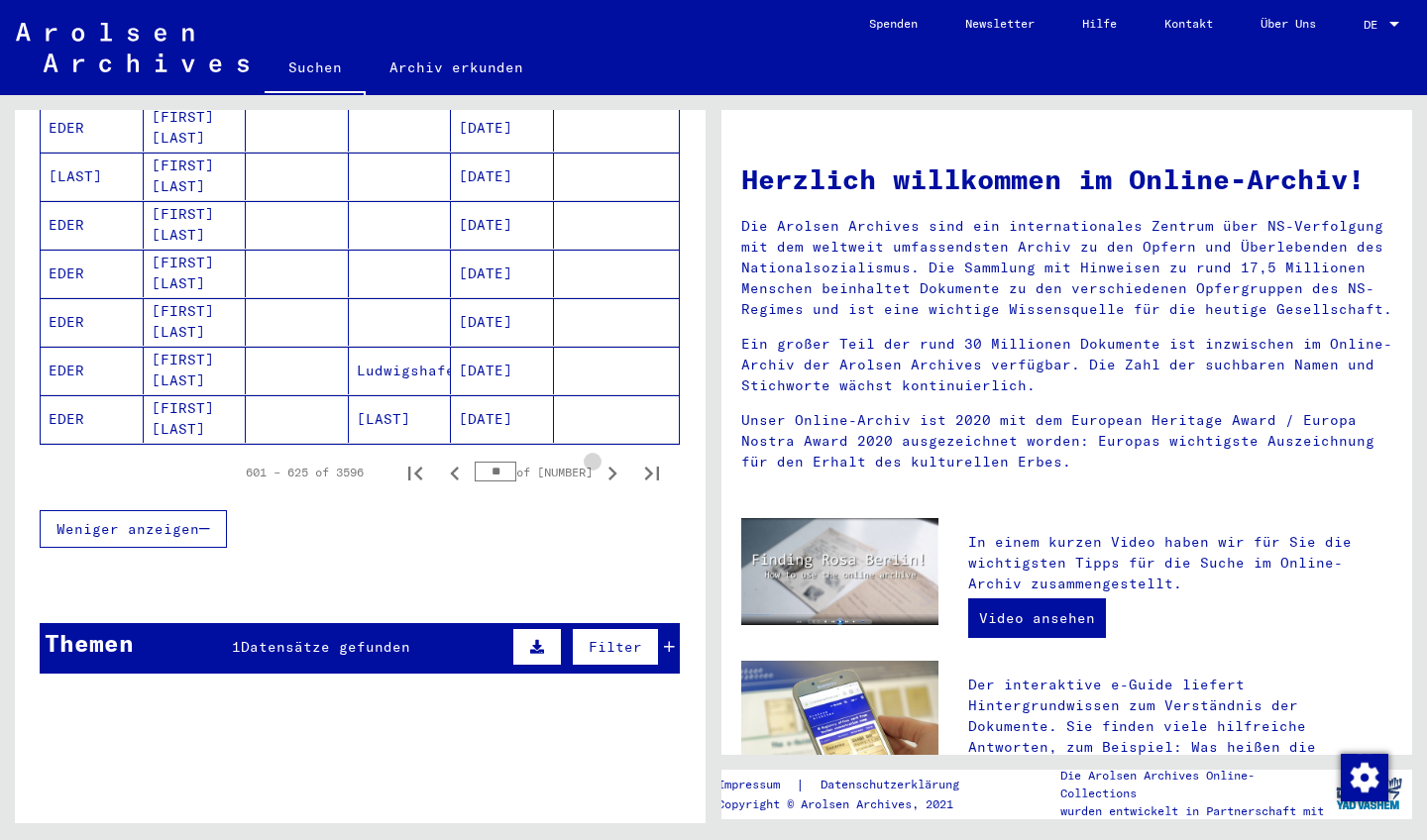 click 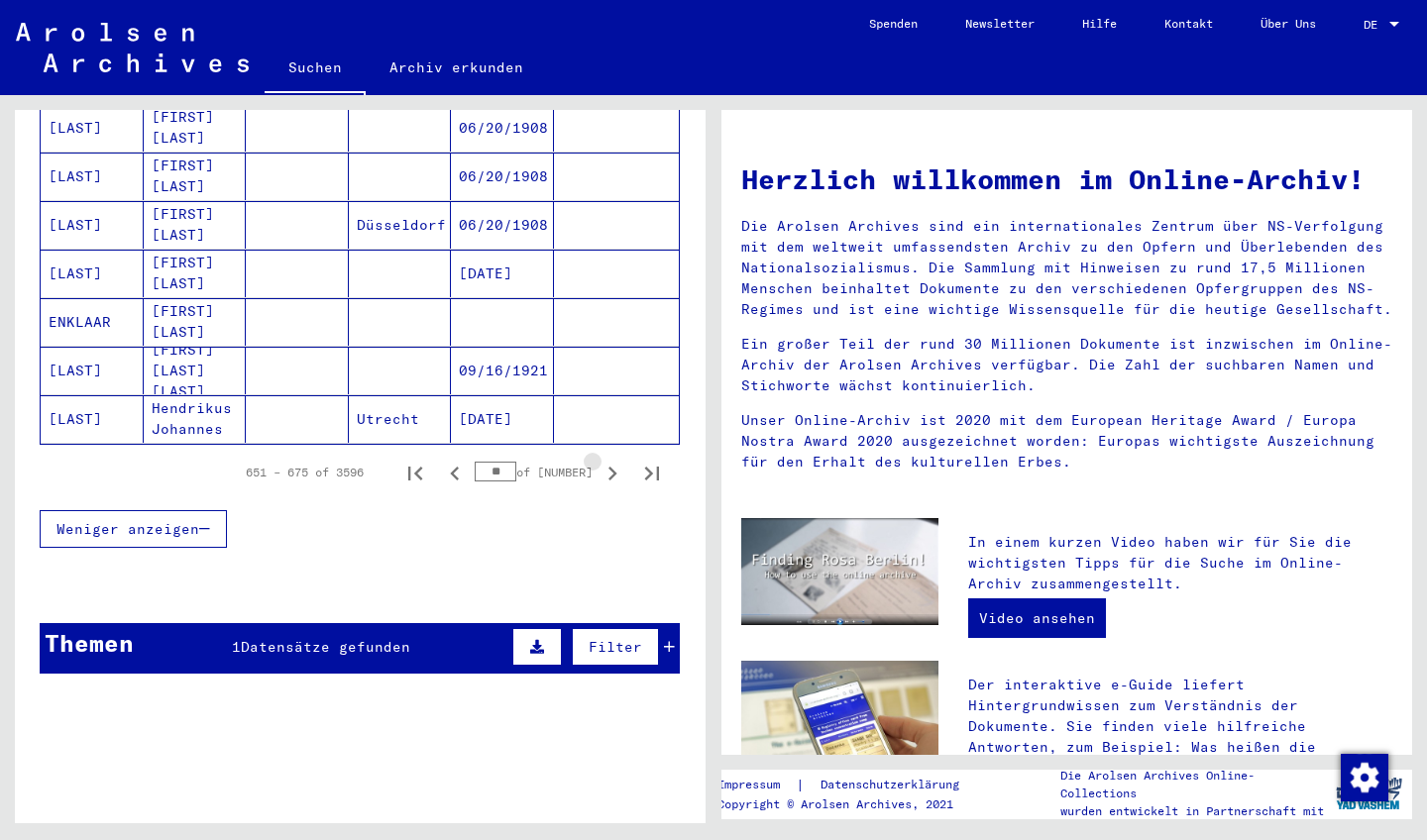 click 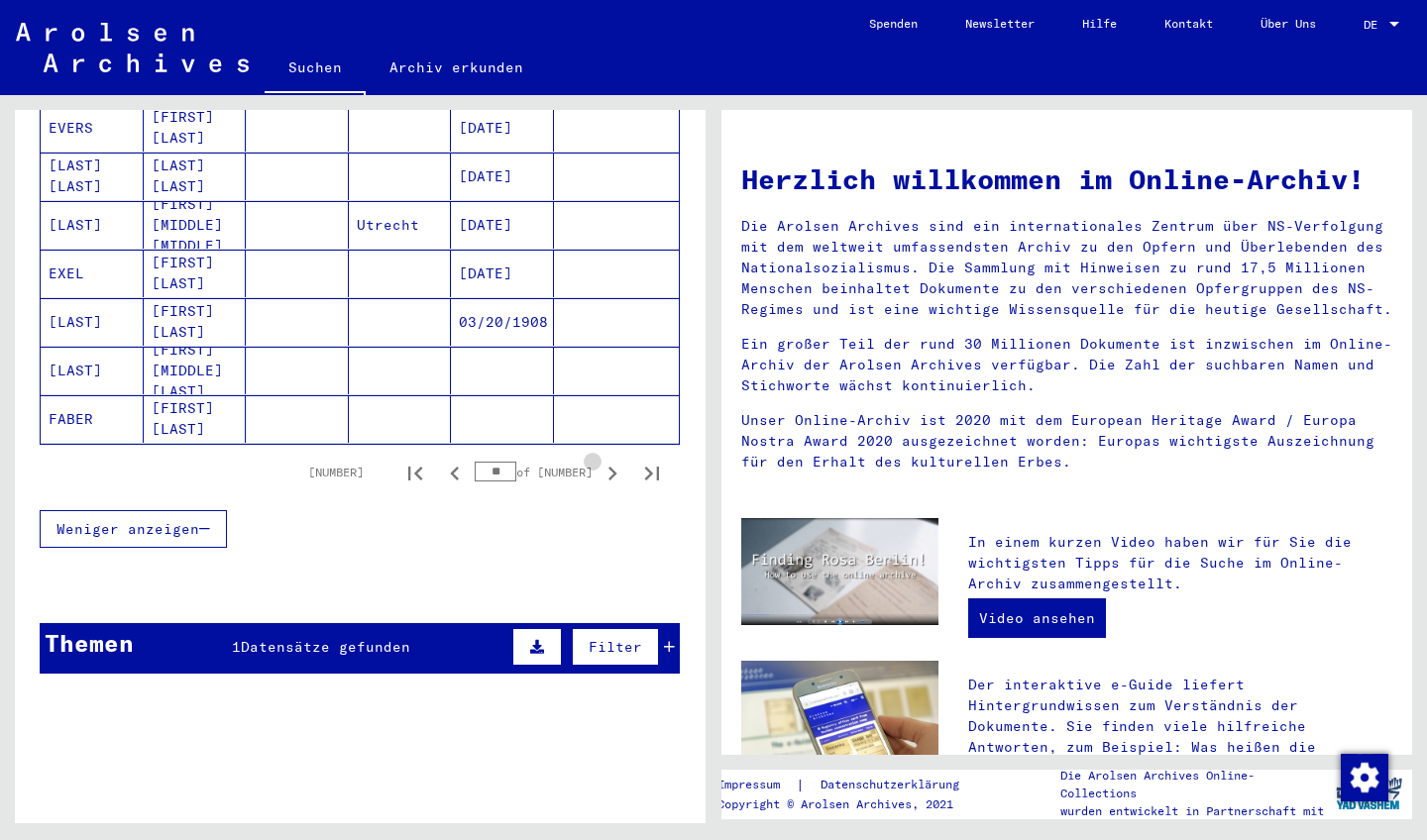 click 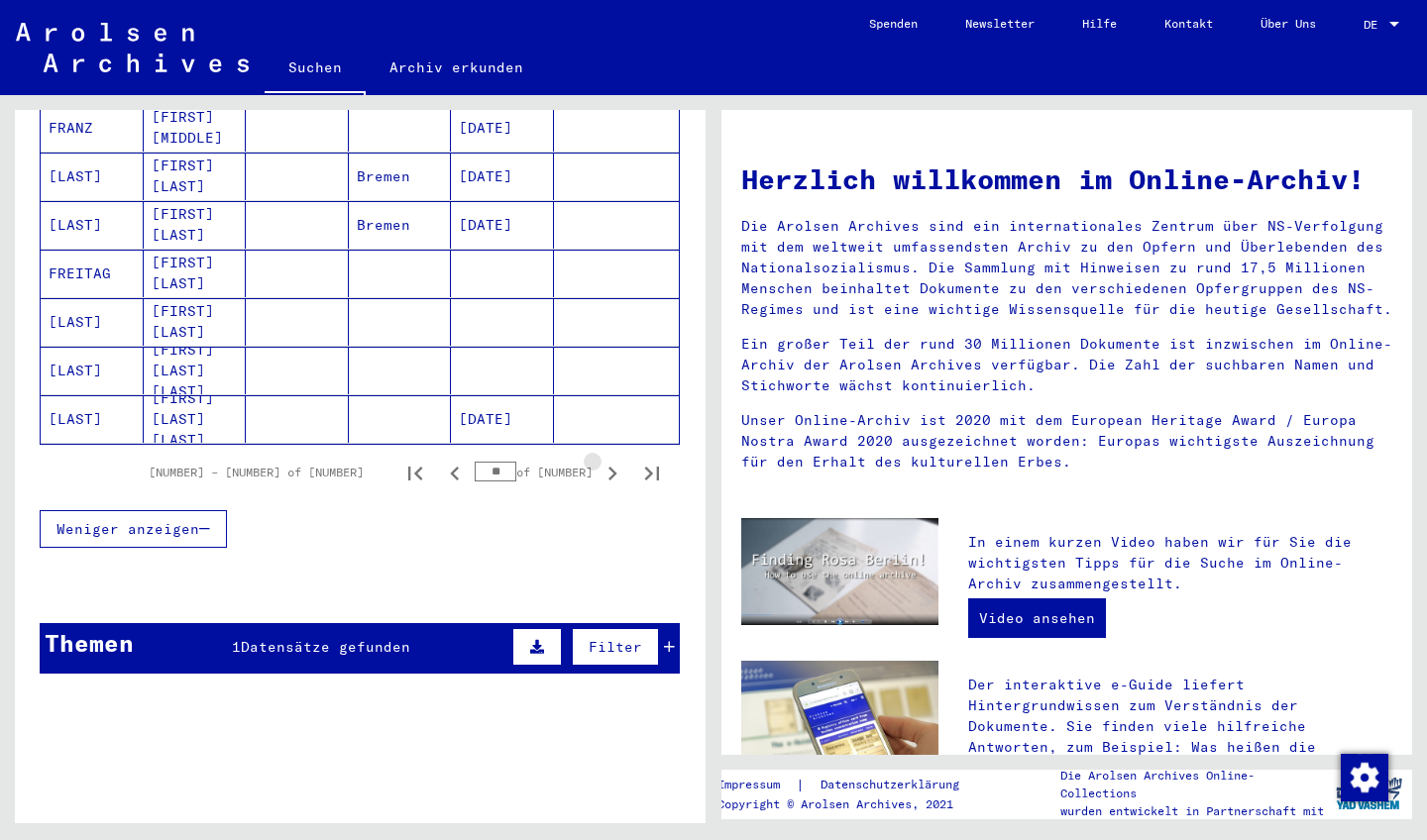 click 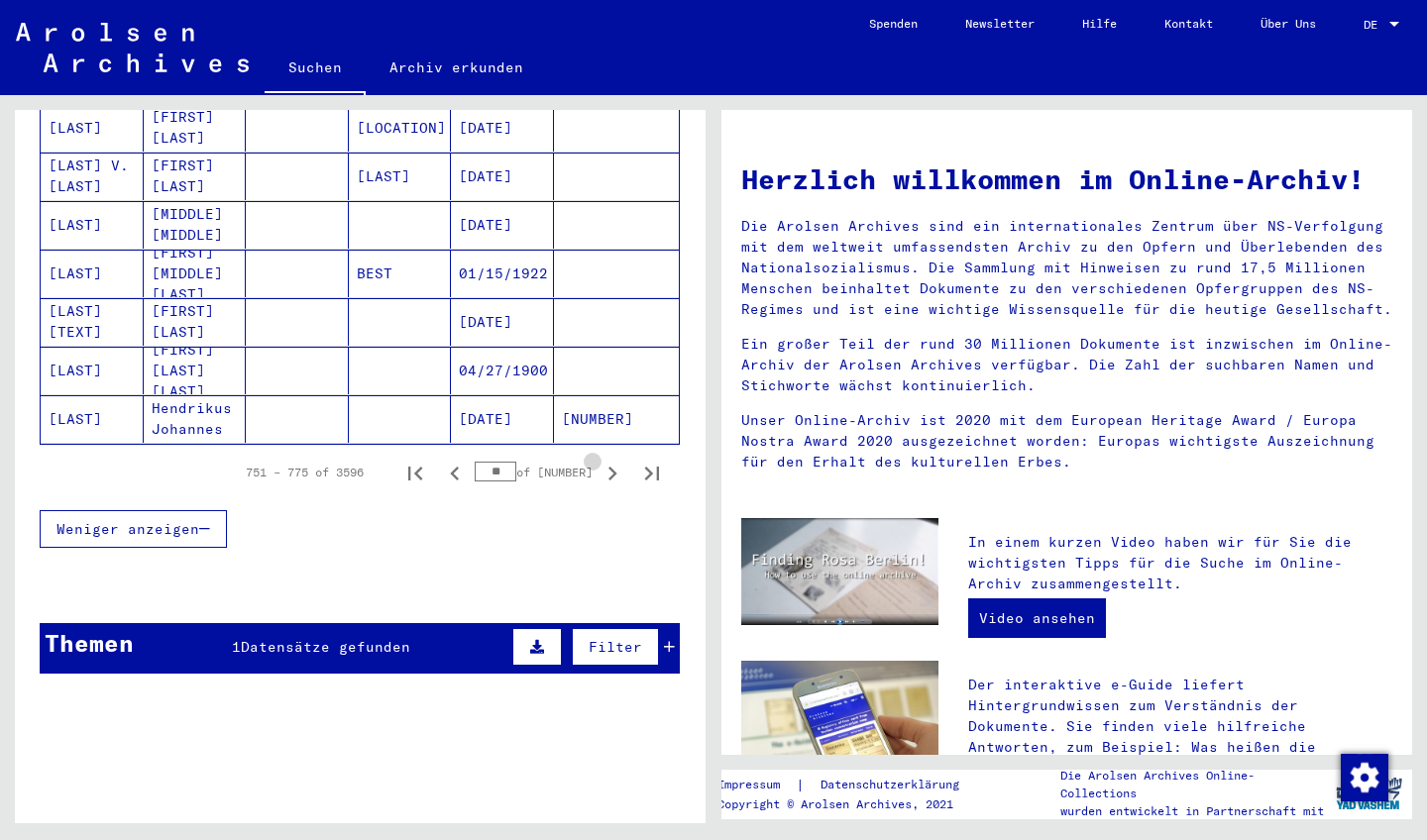 click 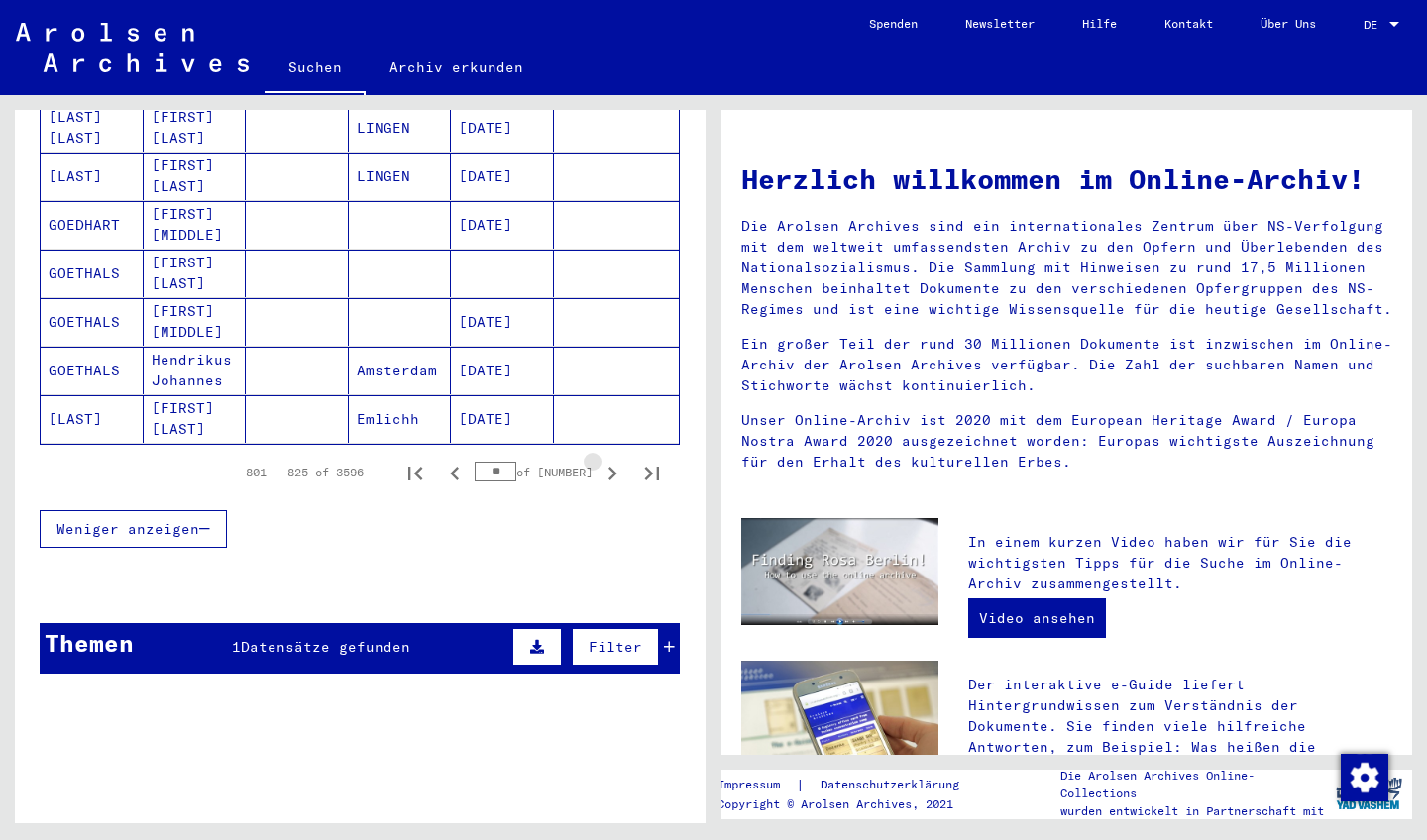 click 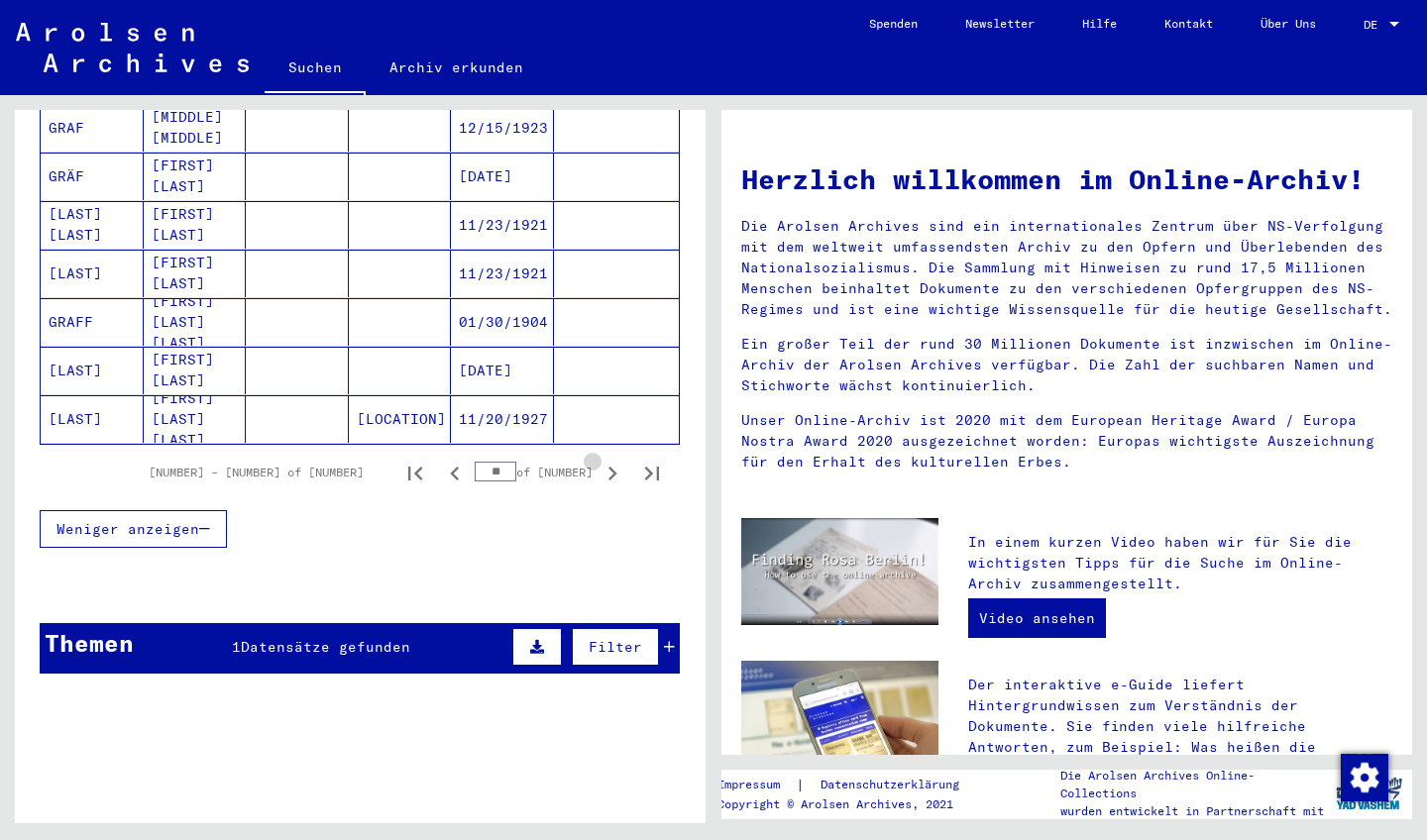 click 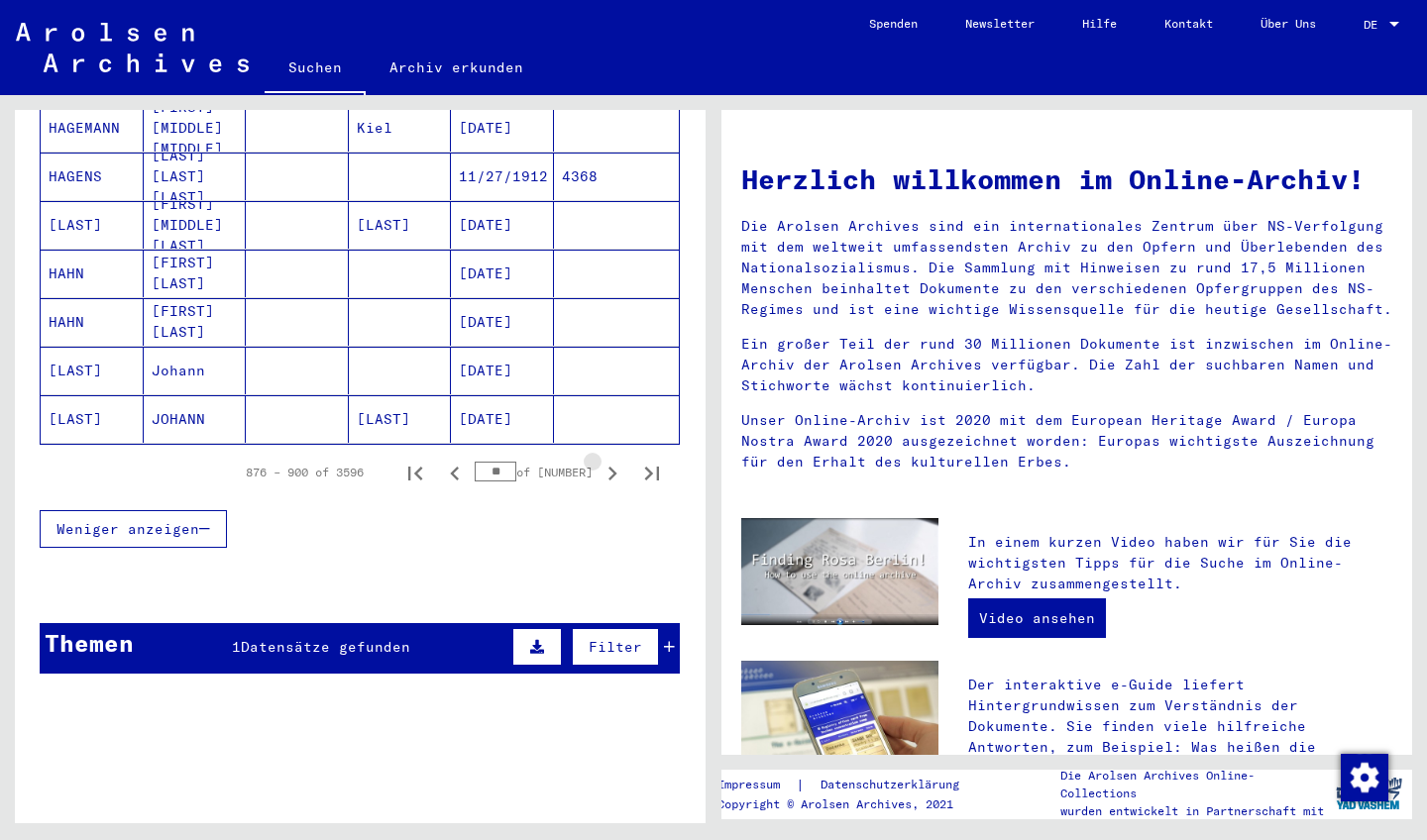click 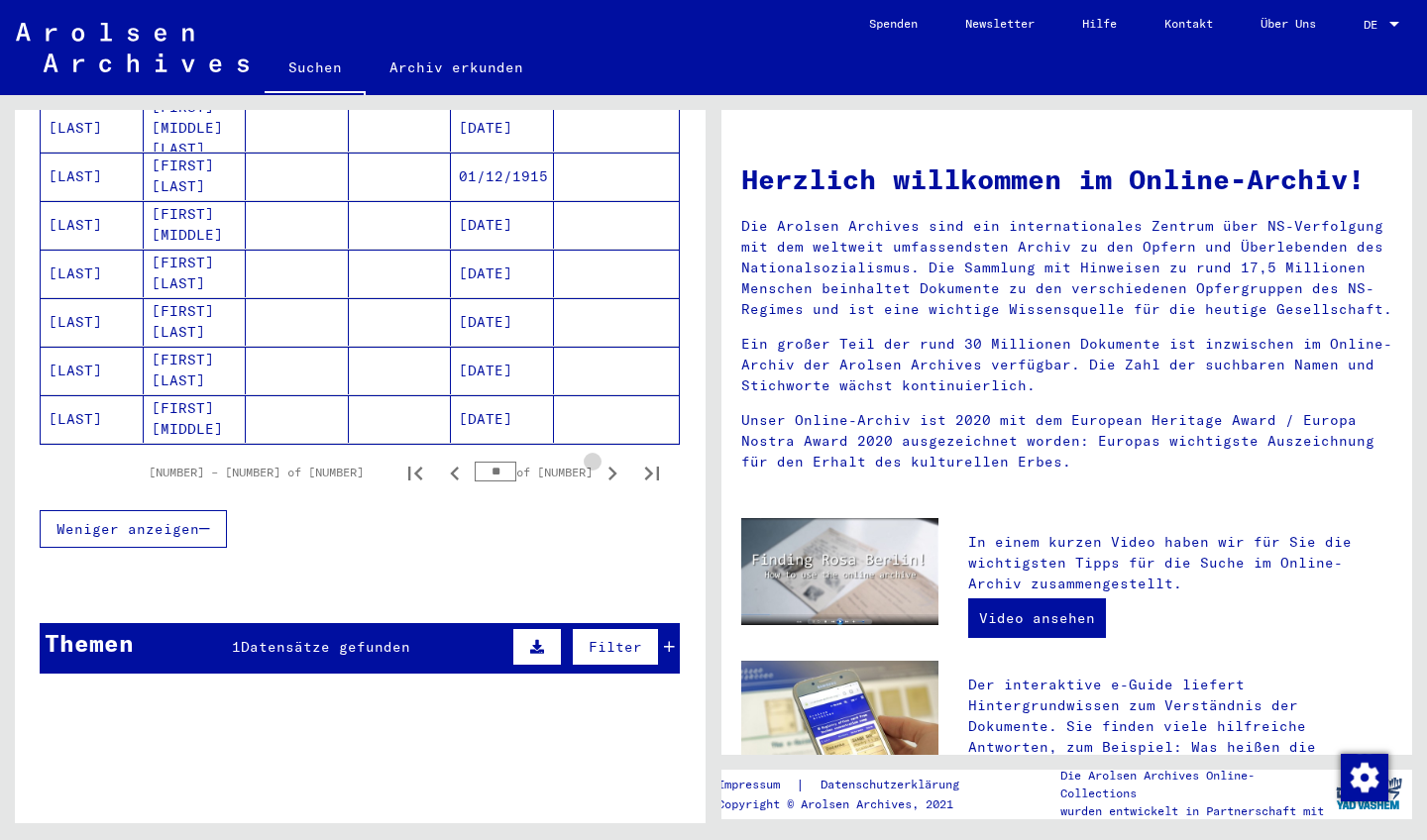 click 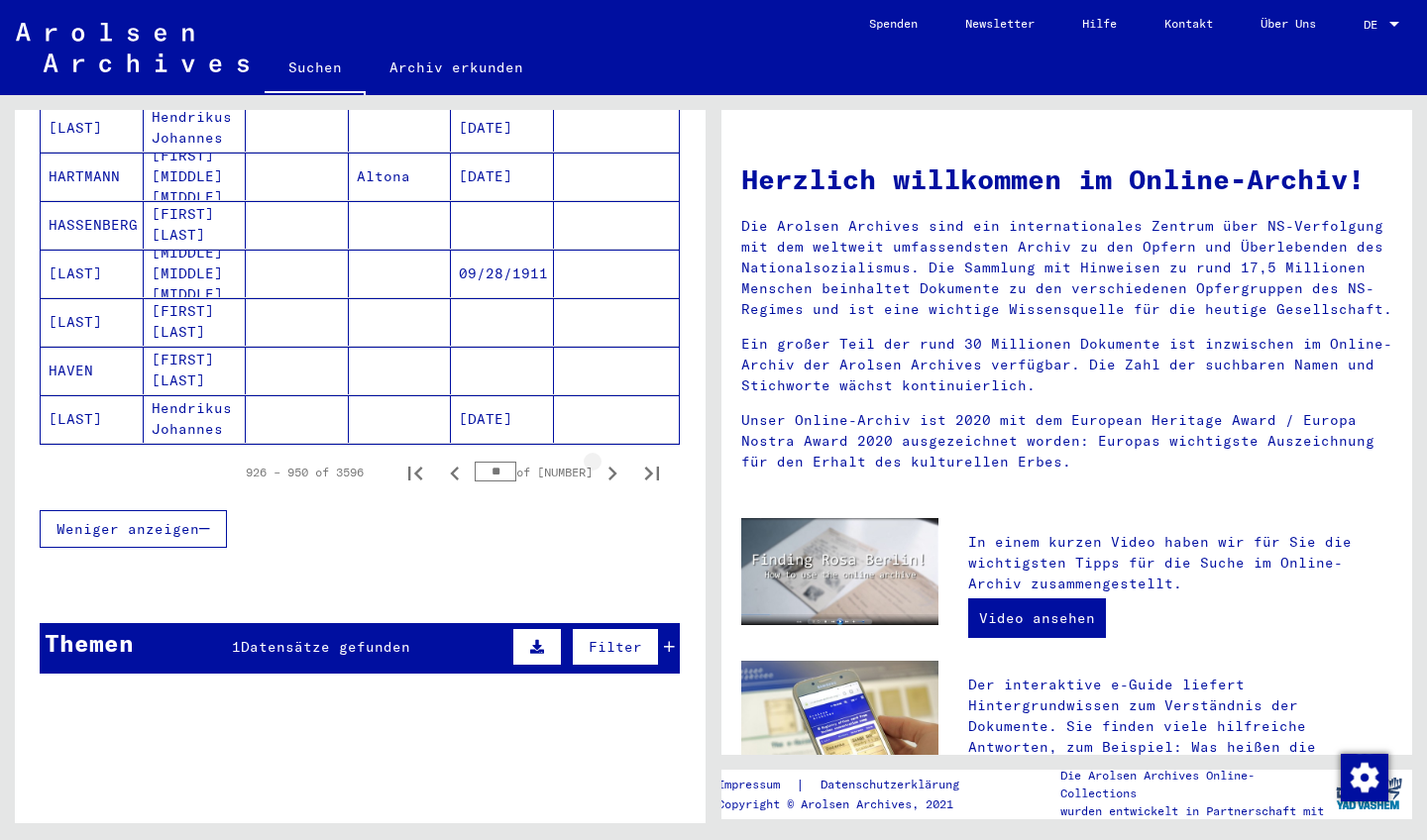 click 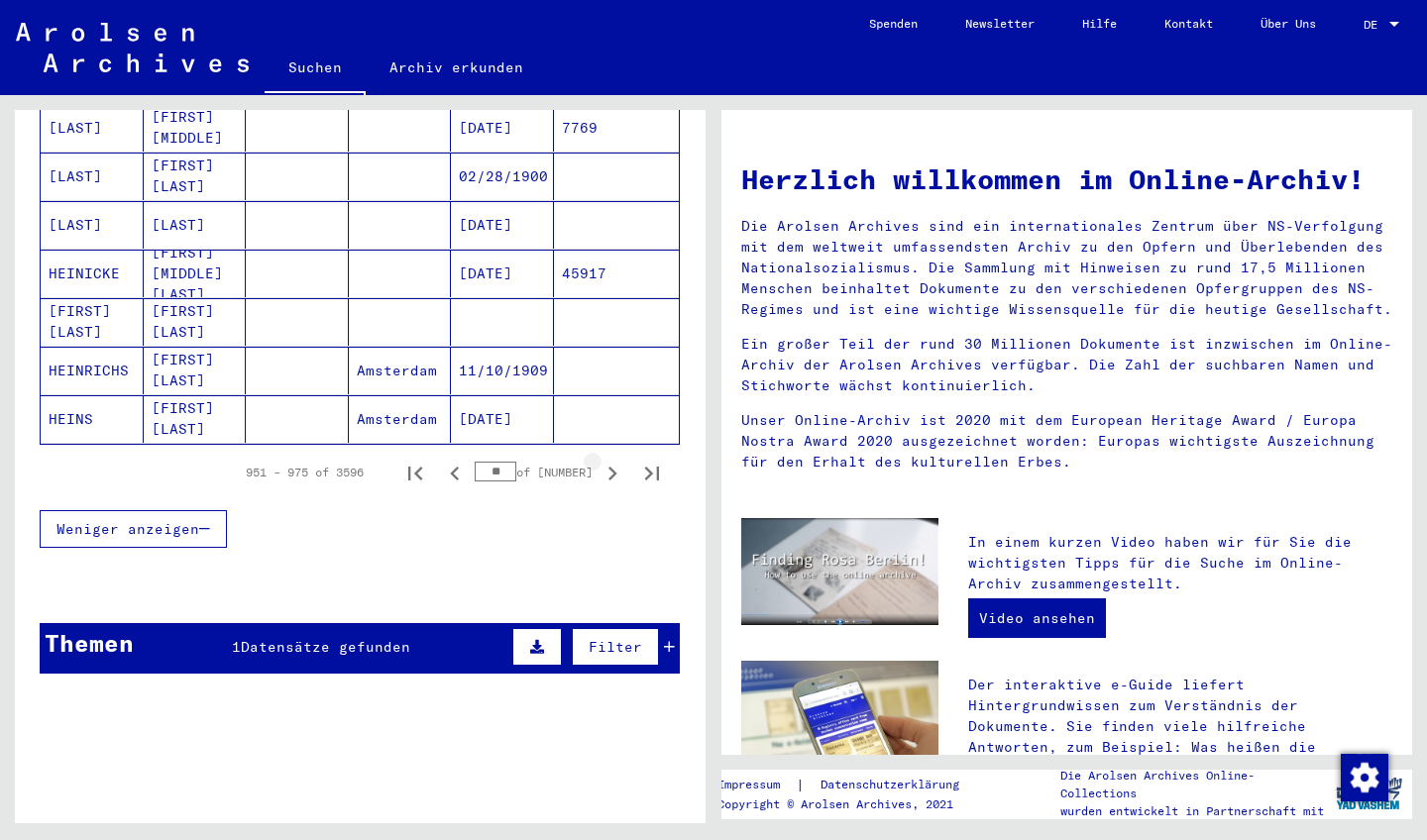click 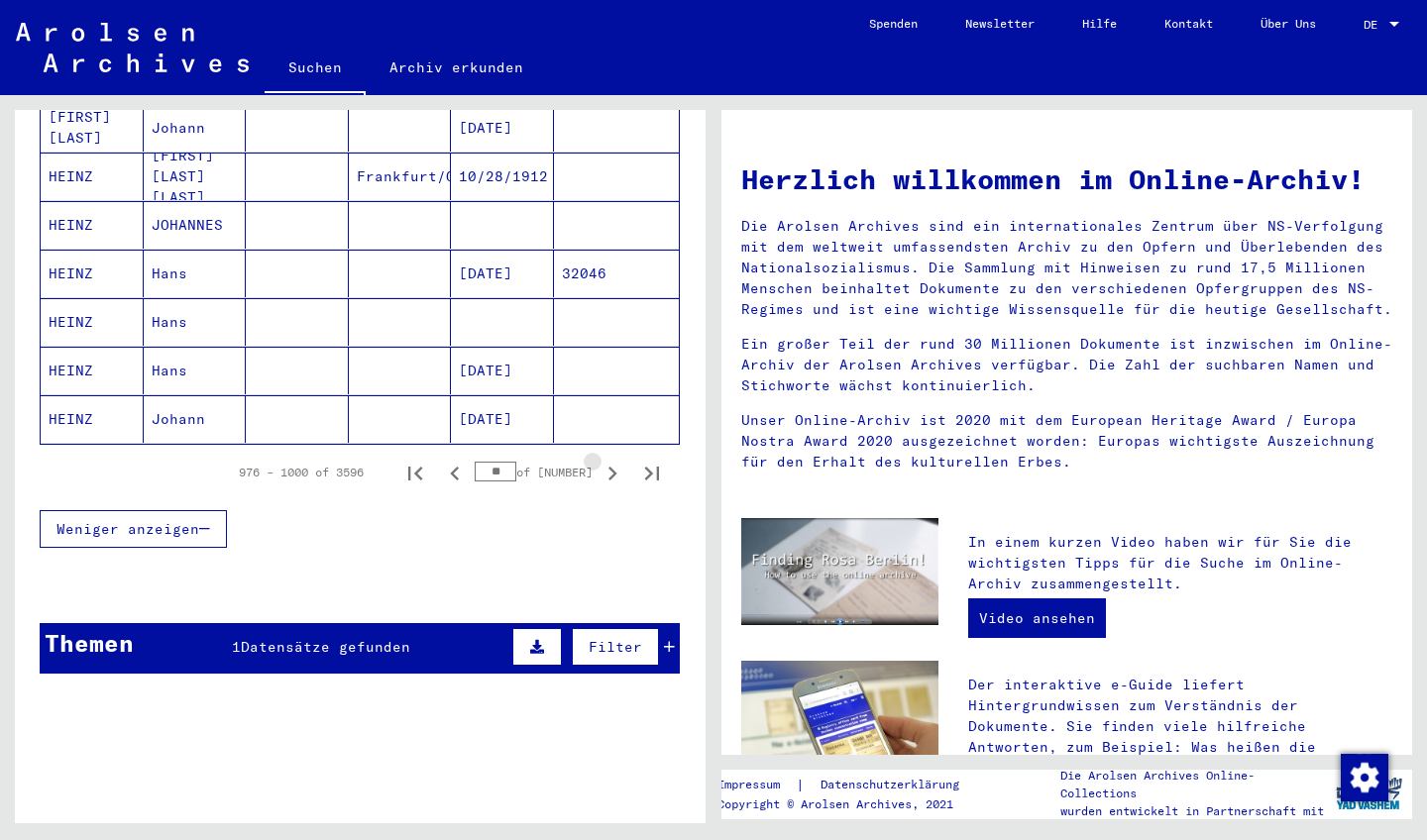 click 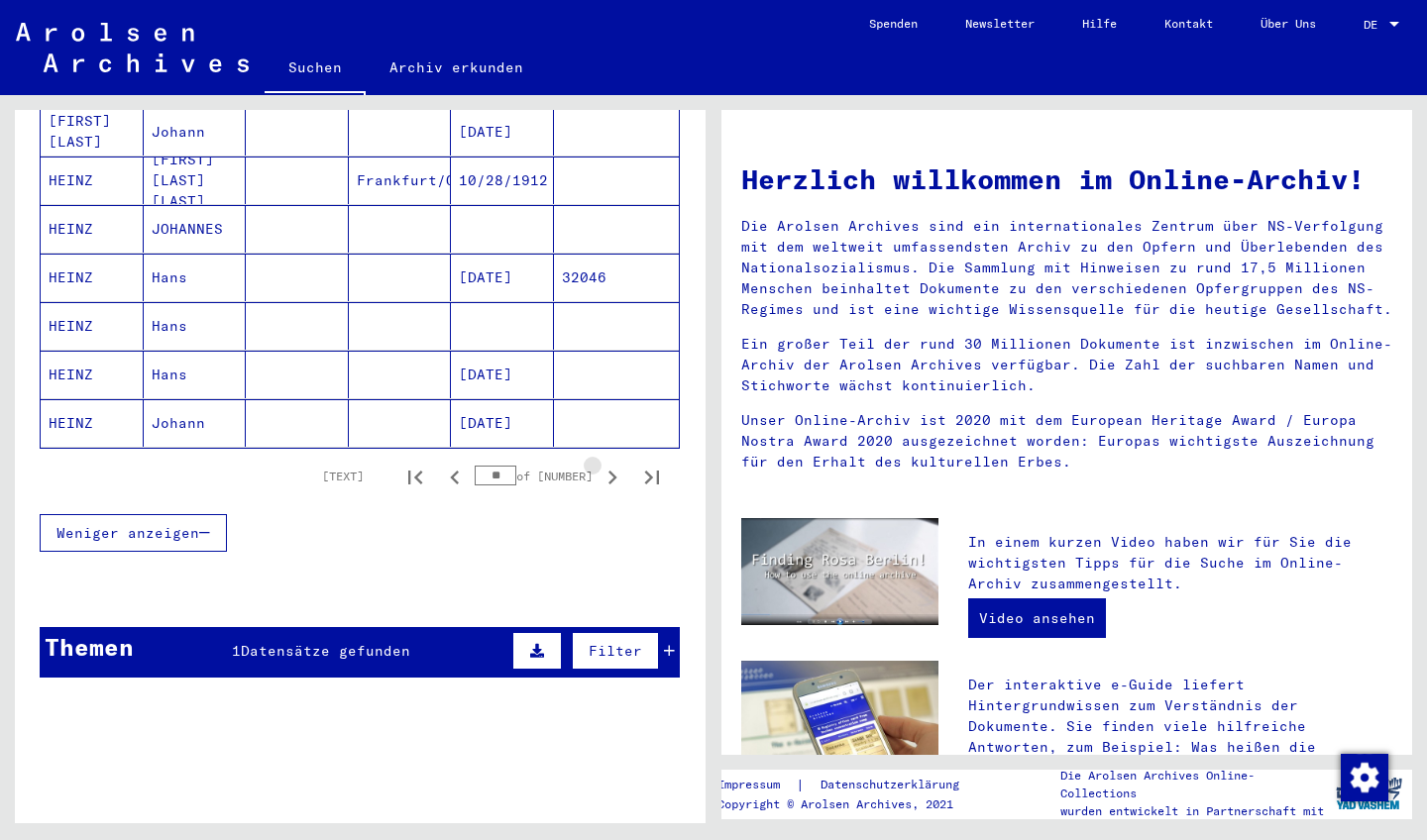 click 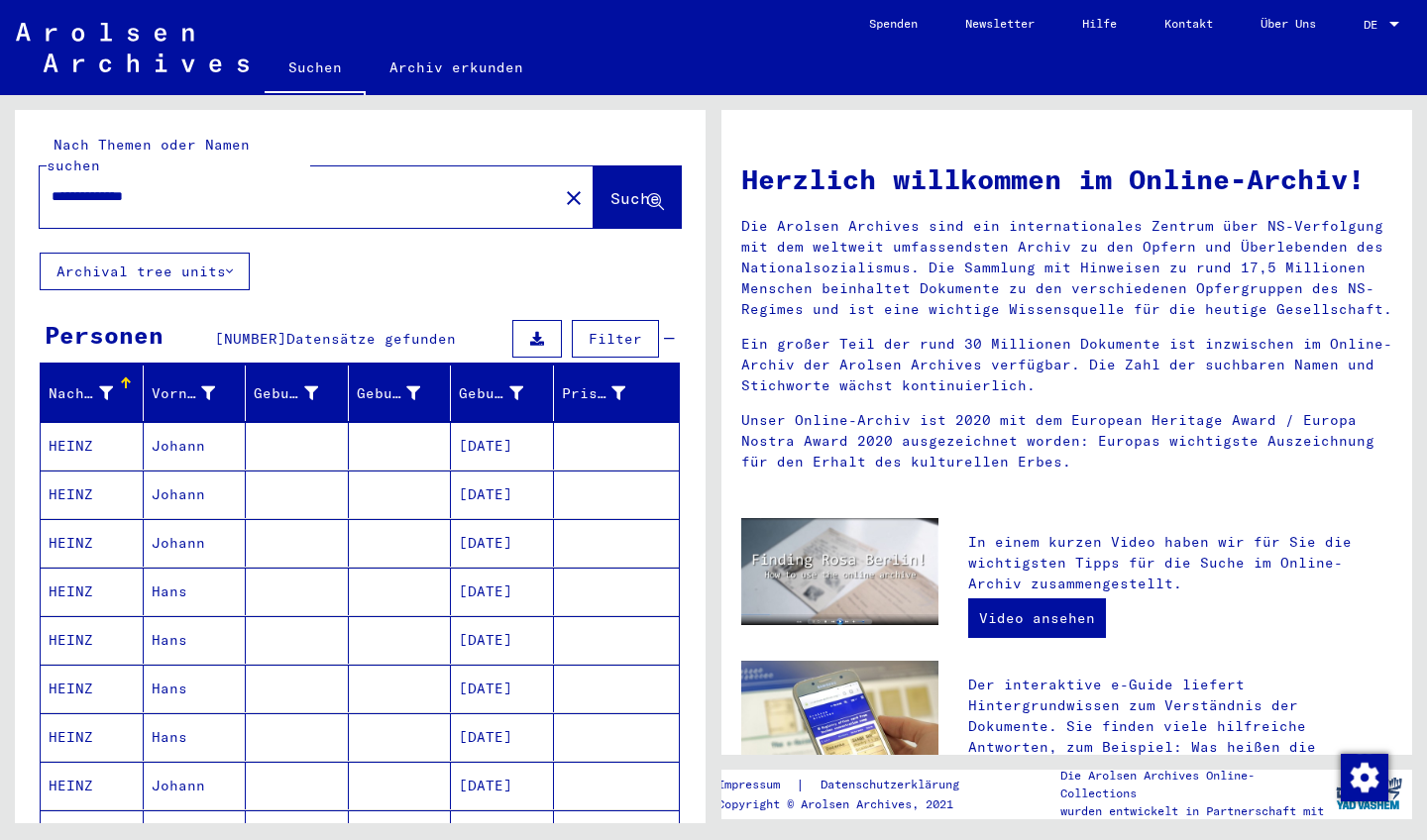 scroll, scrollTop: 0, scrollLeft: 0, axis: both 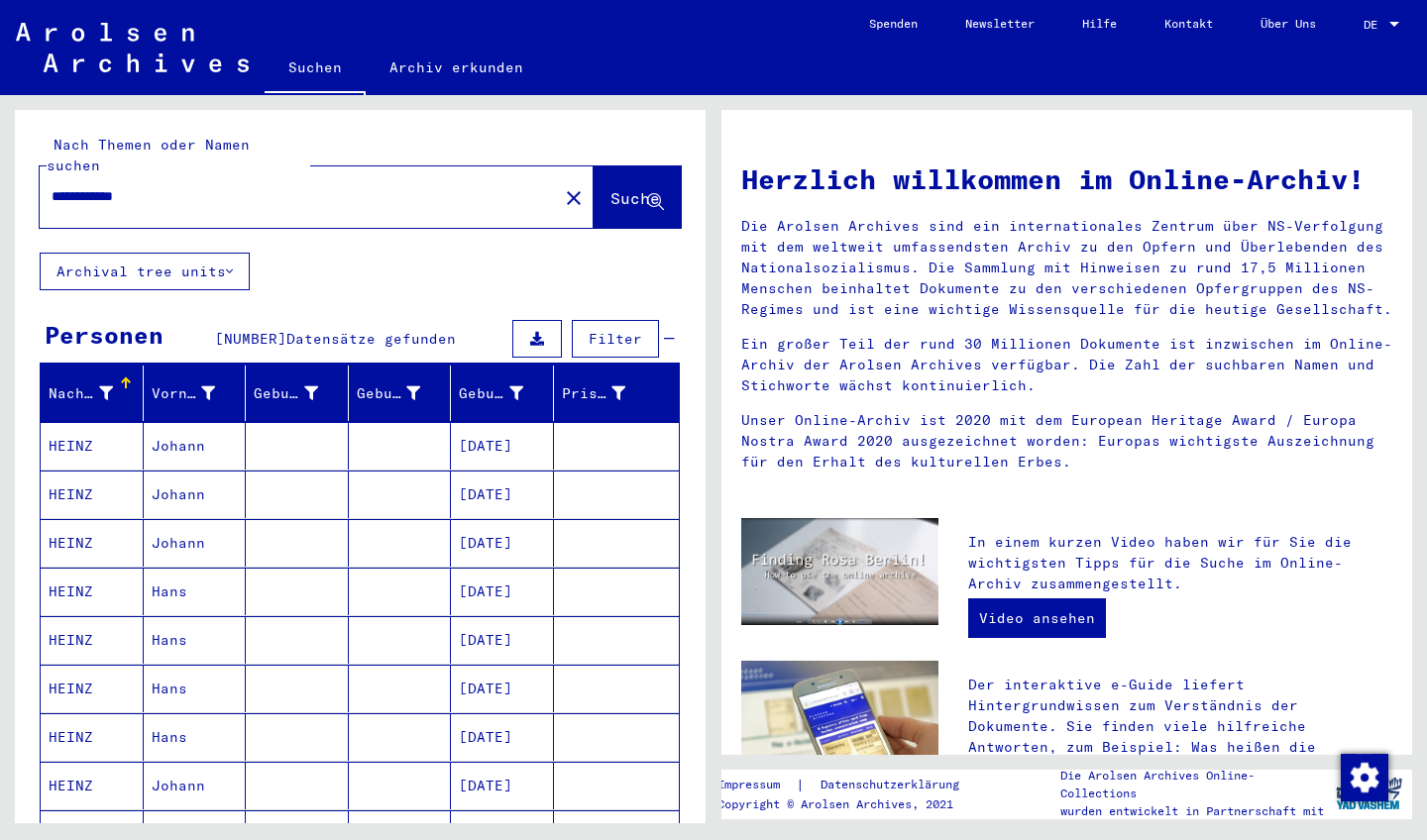 type on "**********" 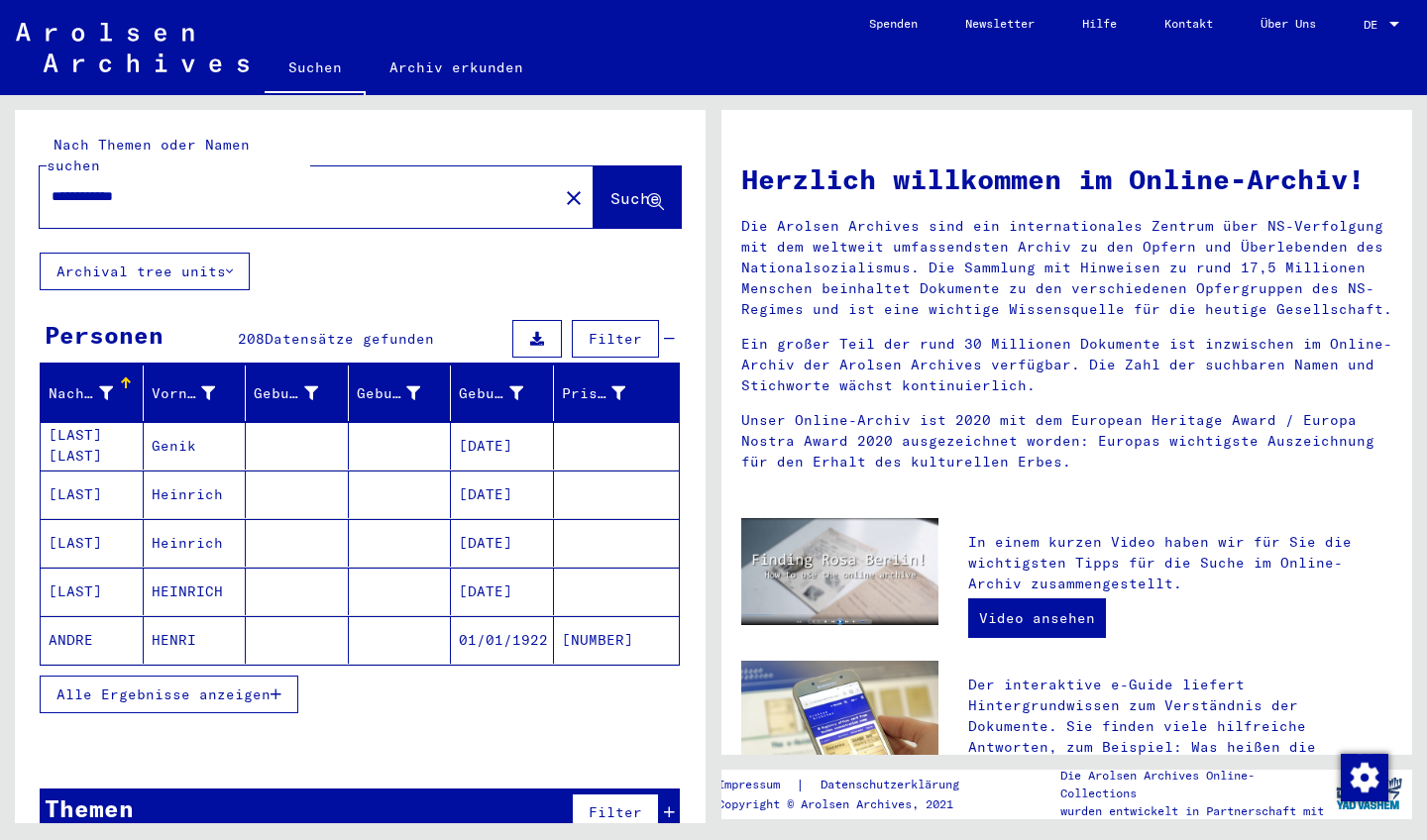 click on "Alle Ergebnisse anzeigen" at bounding box center [164, 694] 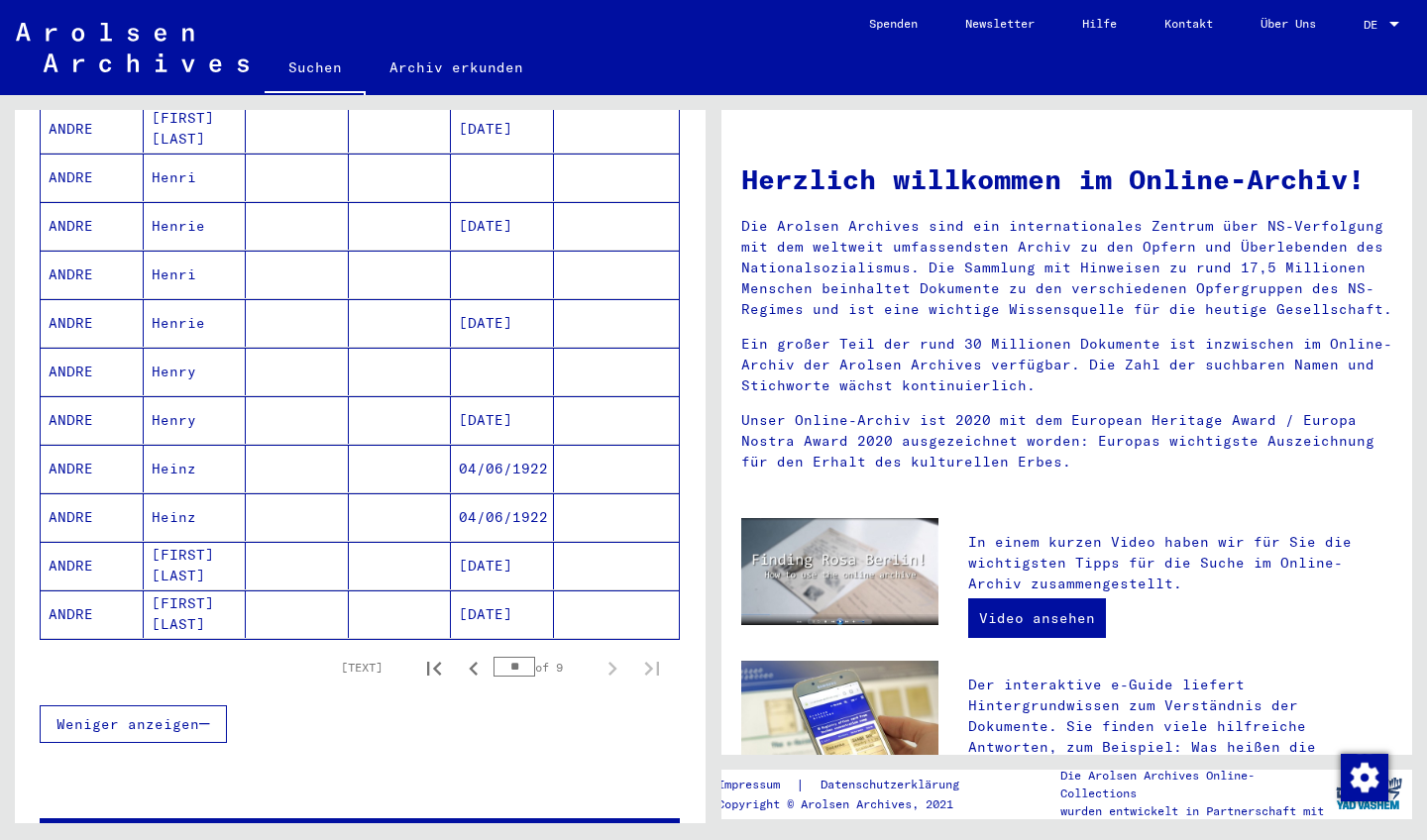 scroll, scrollTop: 1005, scrollLeft: 0, axis: vertical 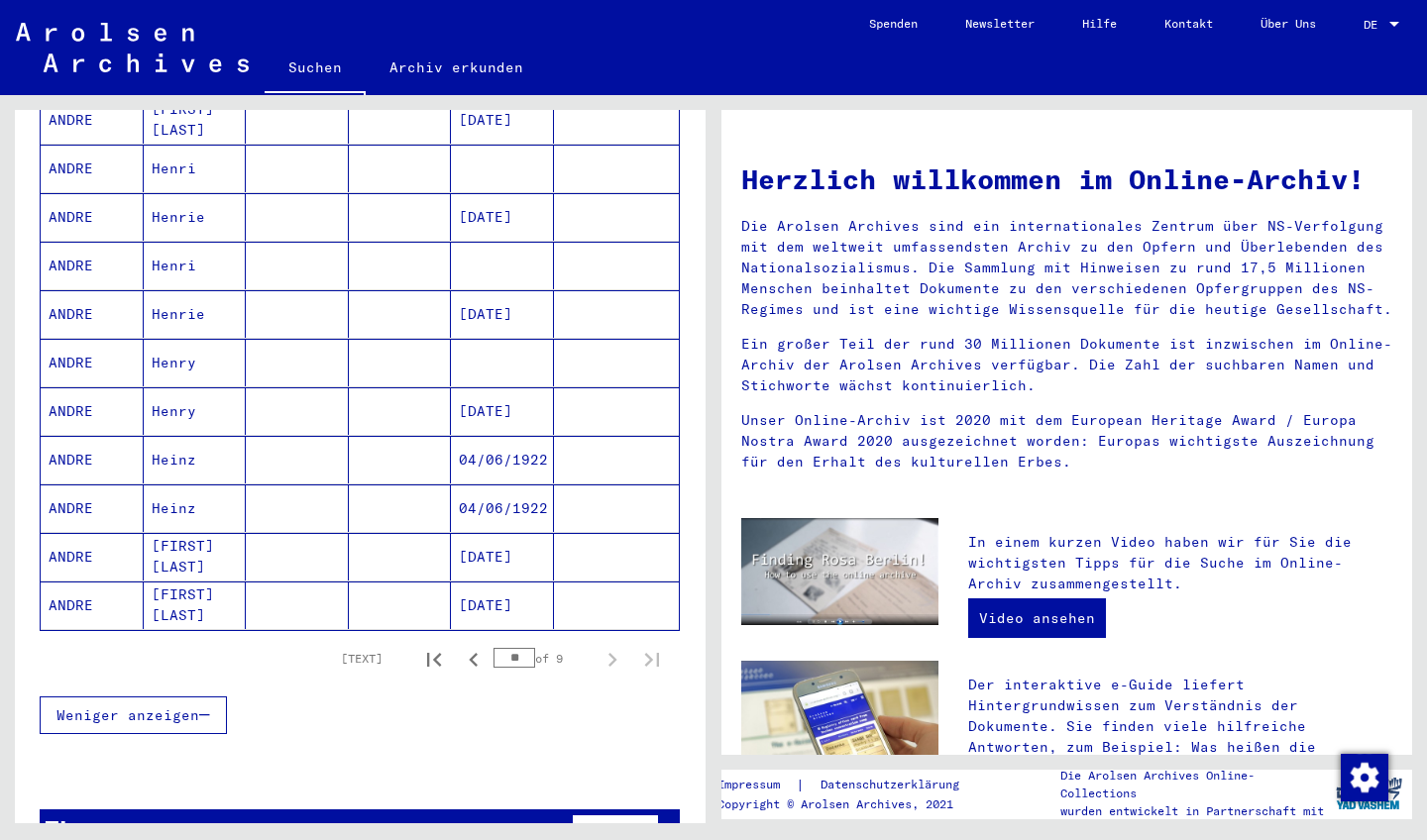 click at bounding box center [297, 508] 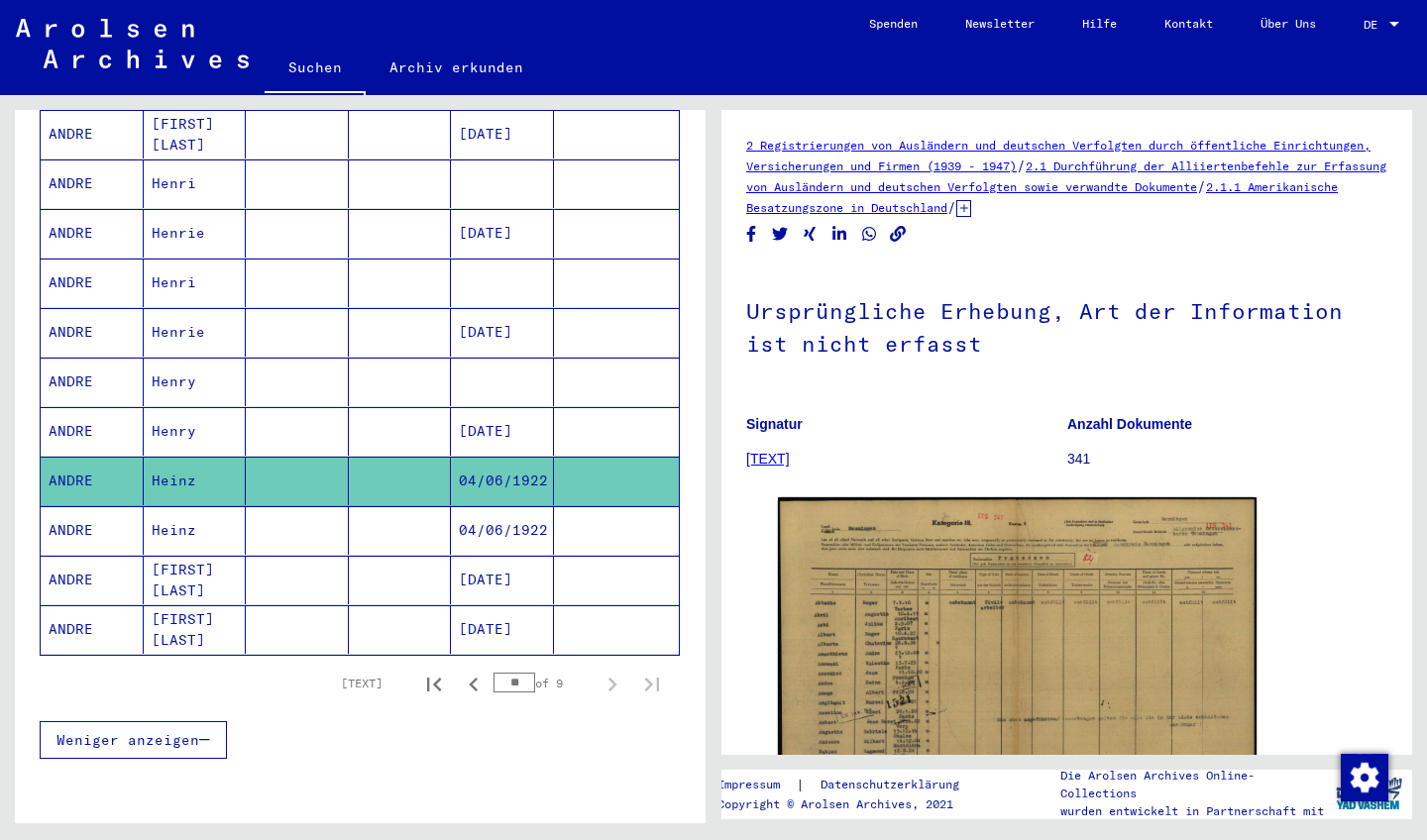 scroll, scrollTop: 0, scrollLeft: 0, axis: both 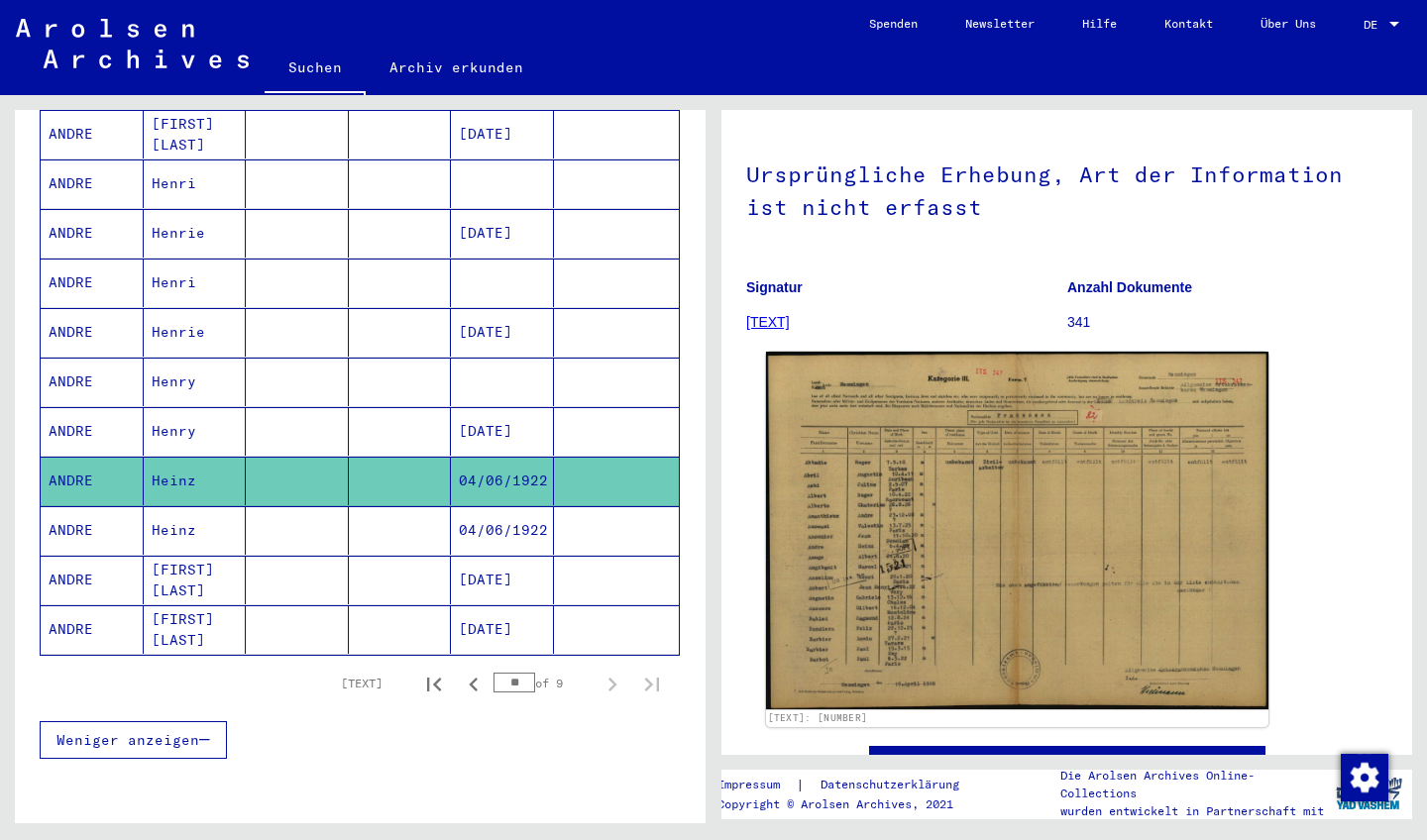 click 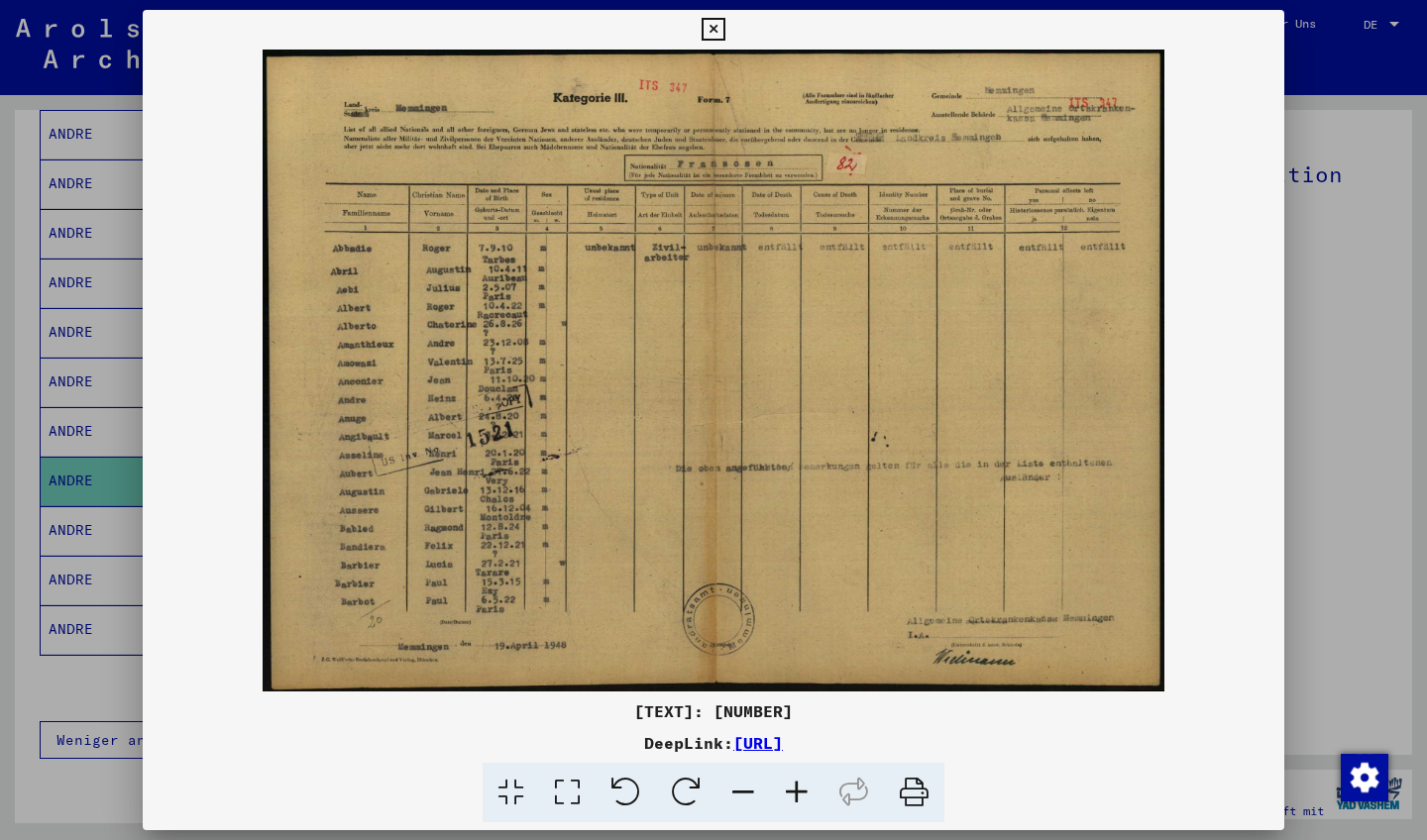 click at bounding box center [714, 370] 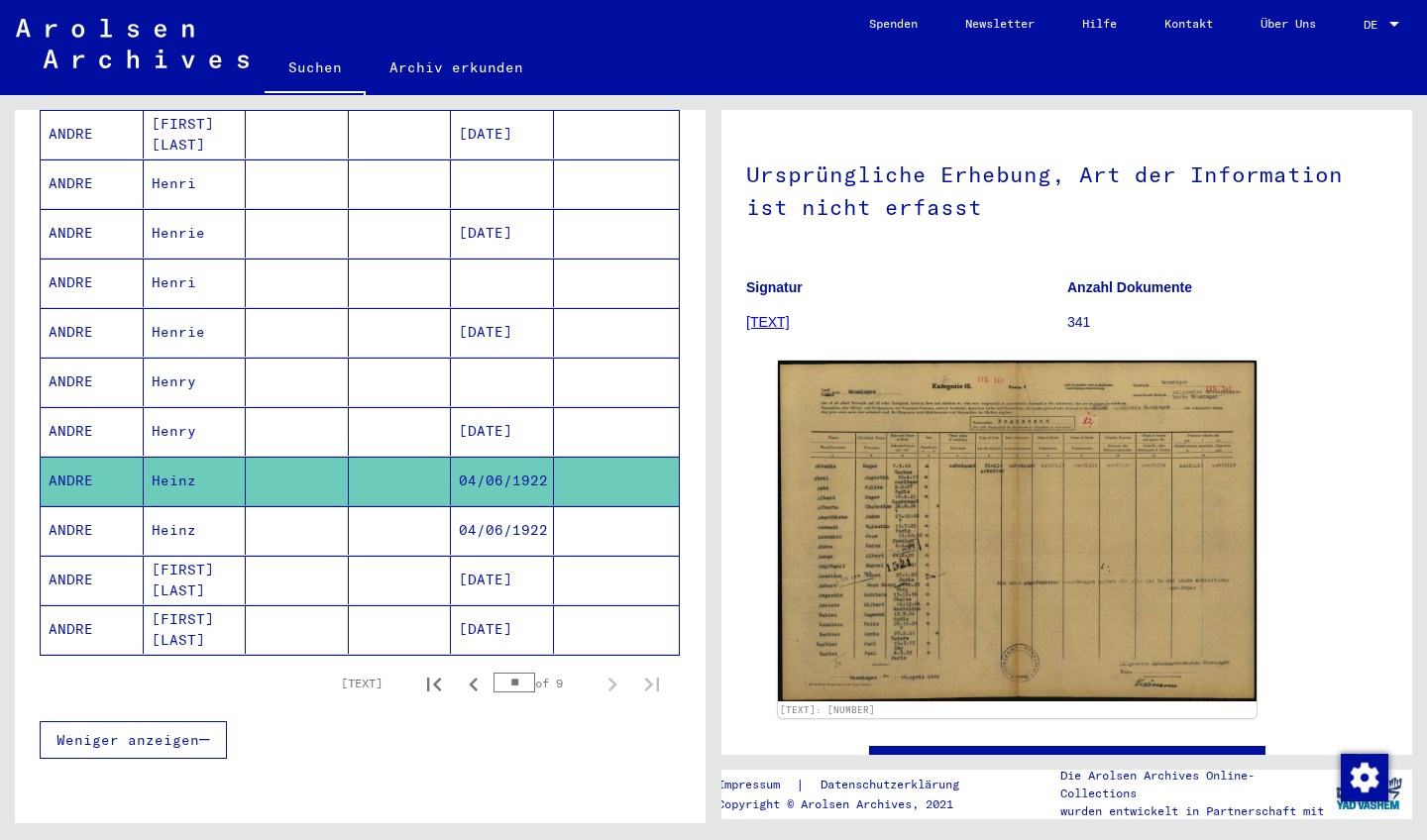 click at bounding box center [297, 579] 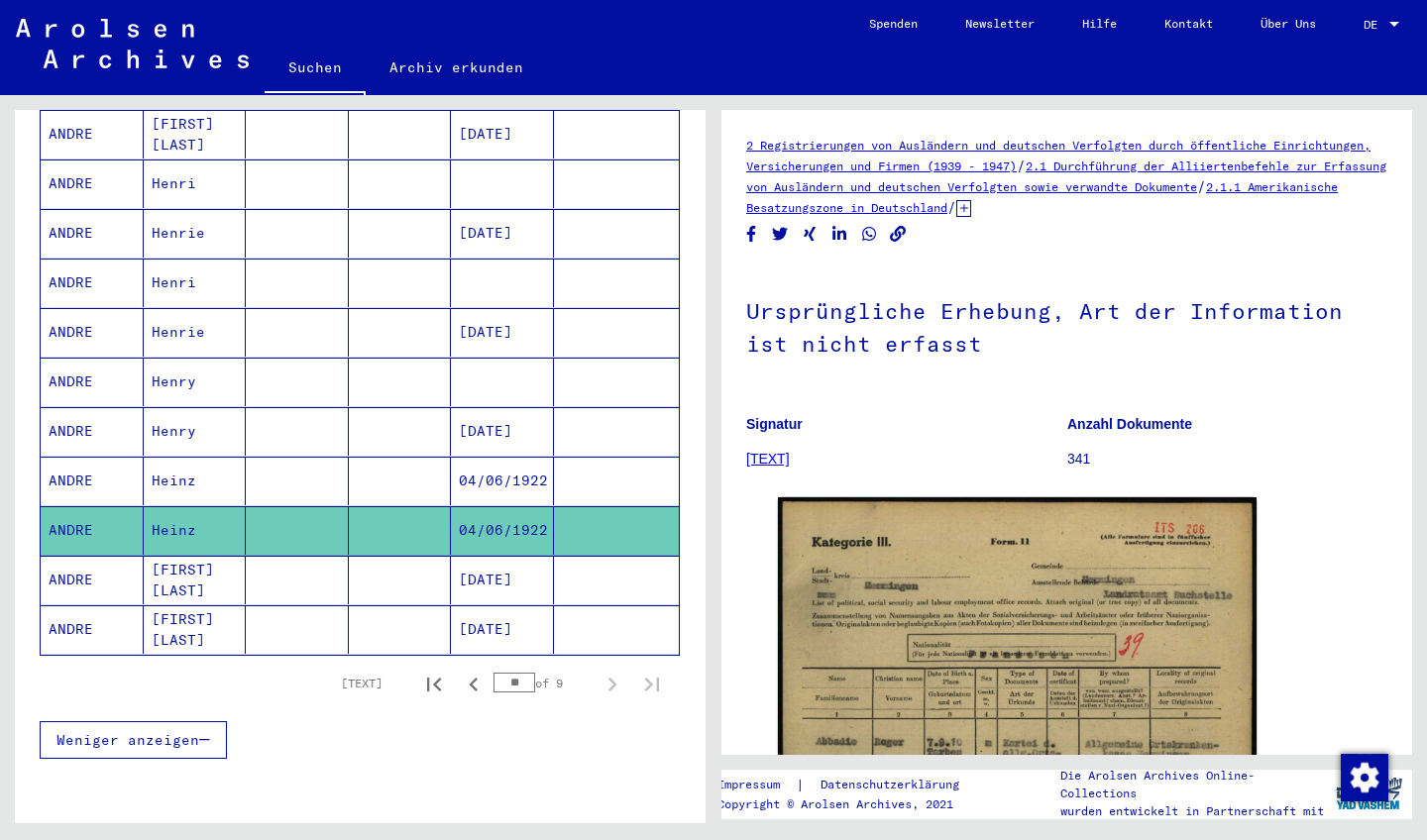 scroll, scrollTop: 0, scrollLeft: 0, axis: both 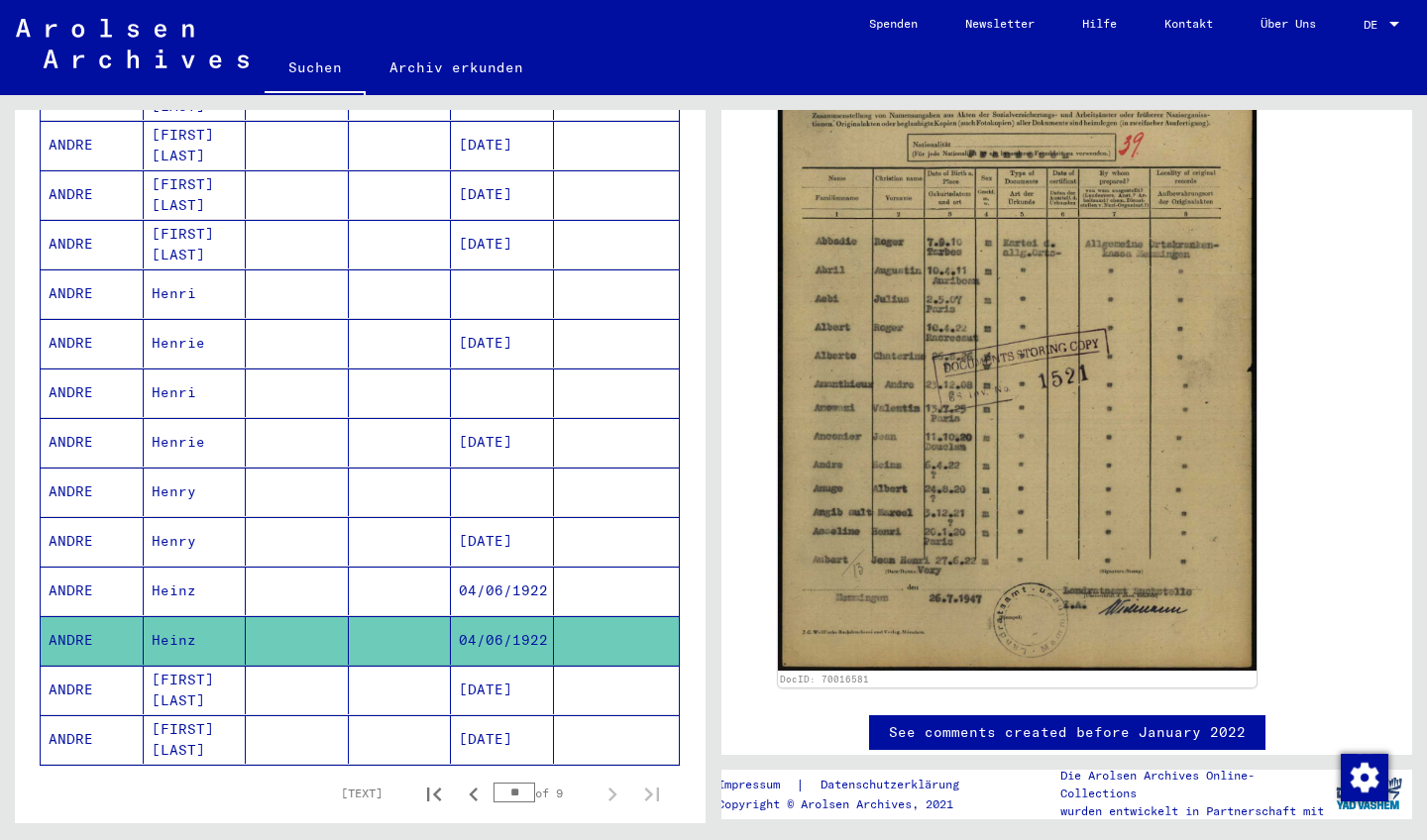 click at bounding box center [400, 392] 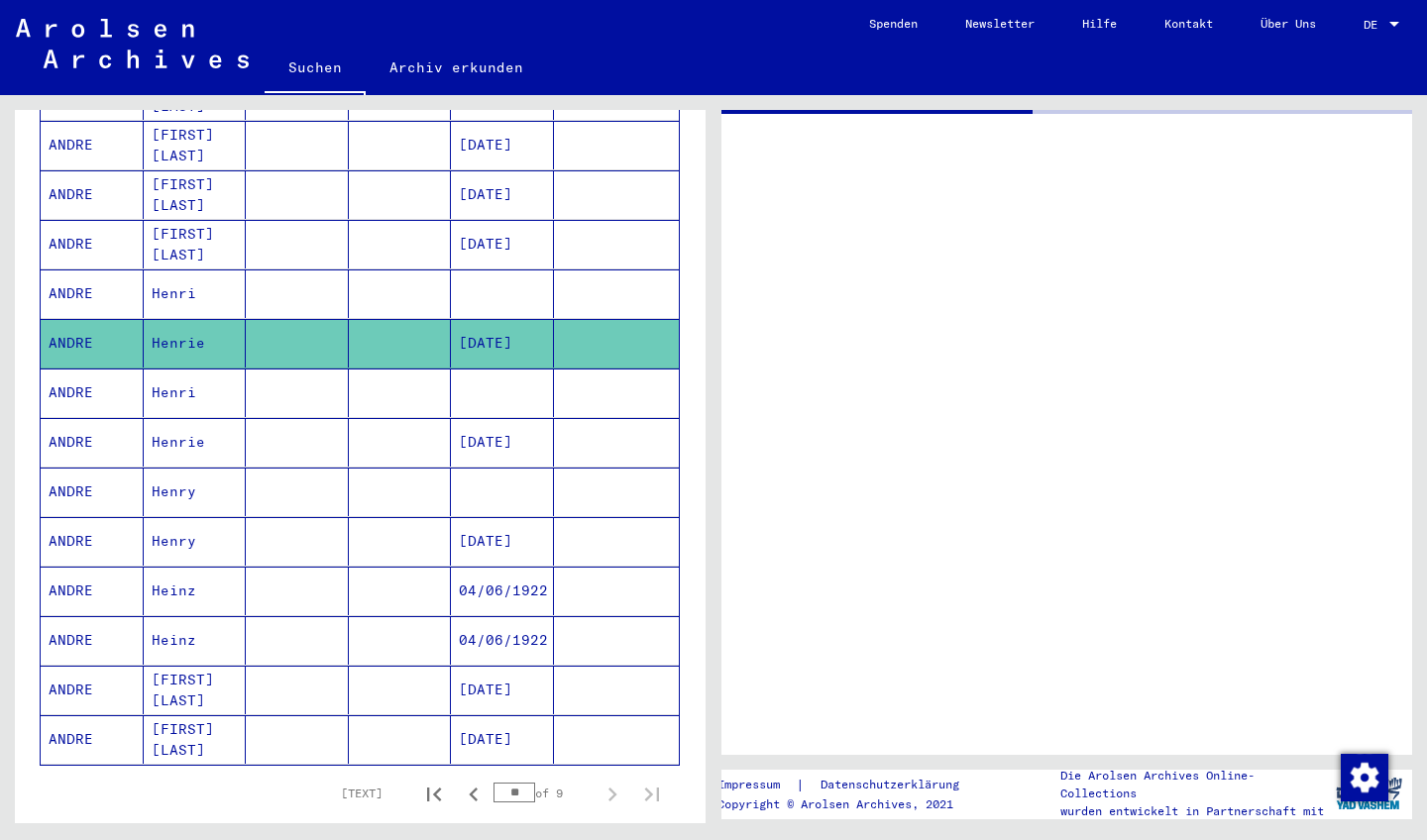 scroll, scrollTop: 0, scrollLeft: 0, axis: both 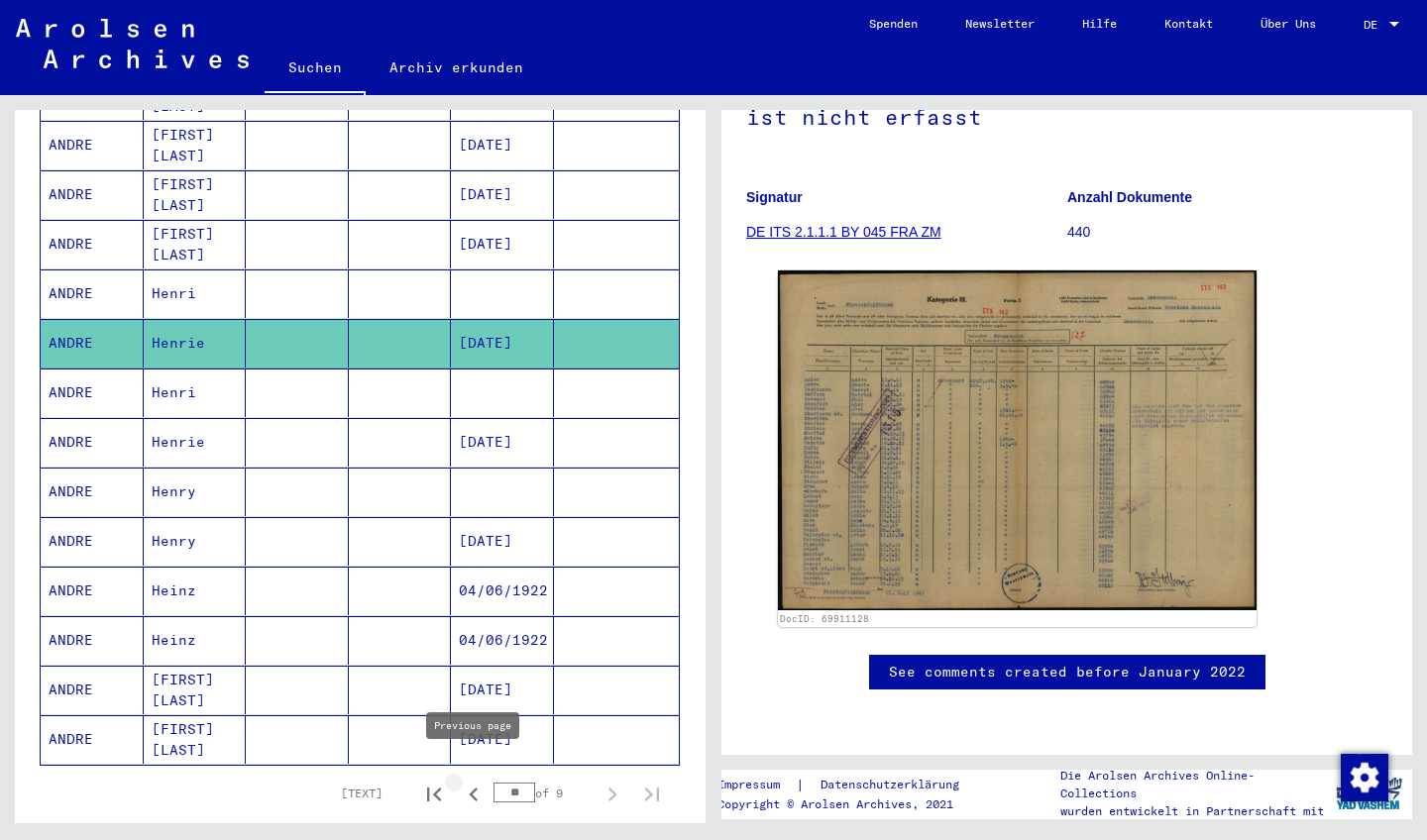 click 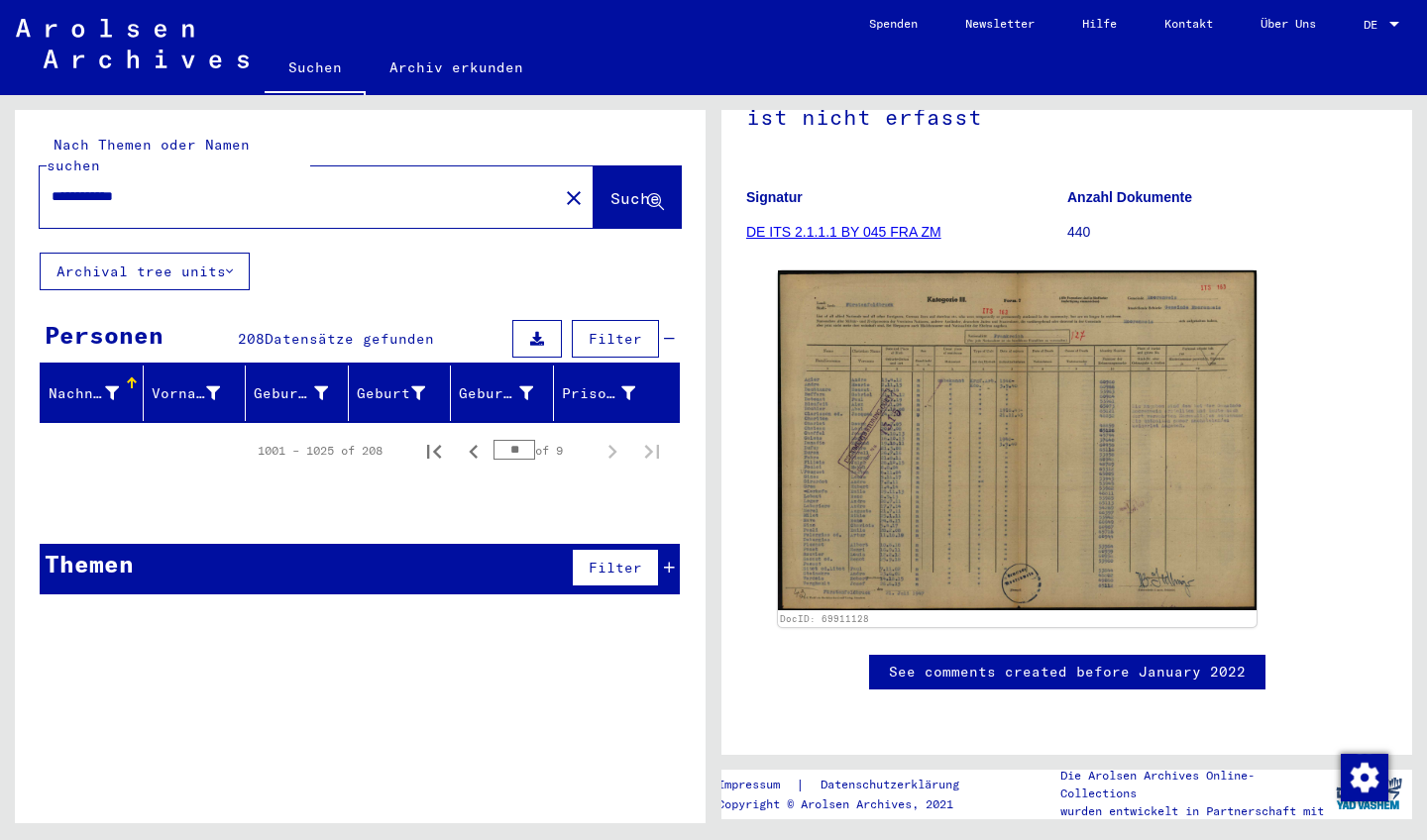 scroll, scrollTop: 0, scrollLeft: 0, axis: both 